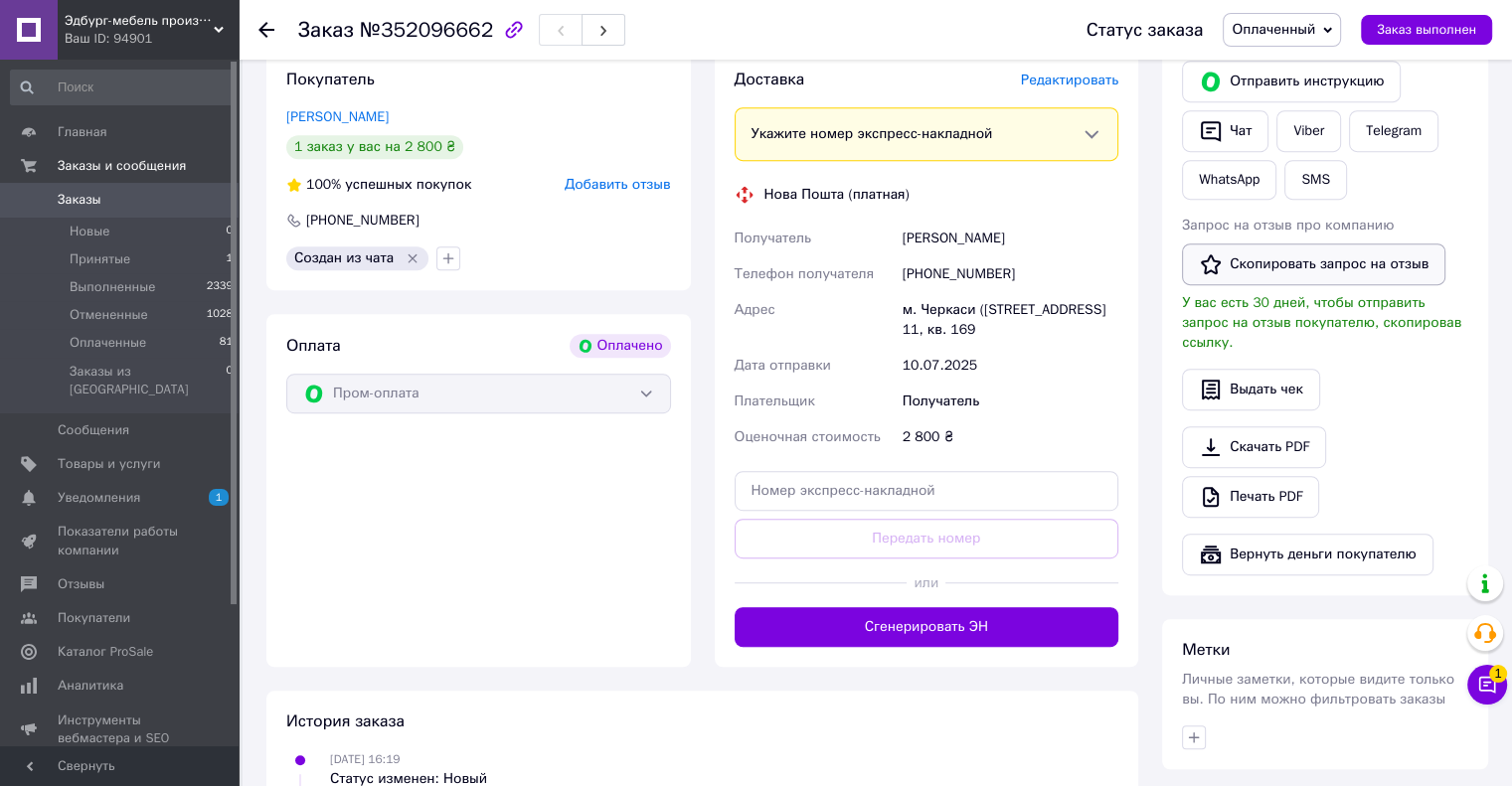 scroll, scrollTop: 994, scrollLeft: 0, axis: vertical 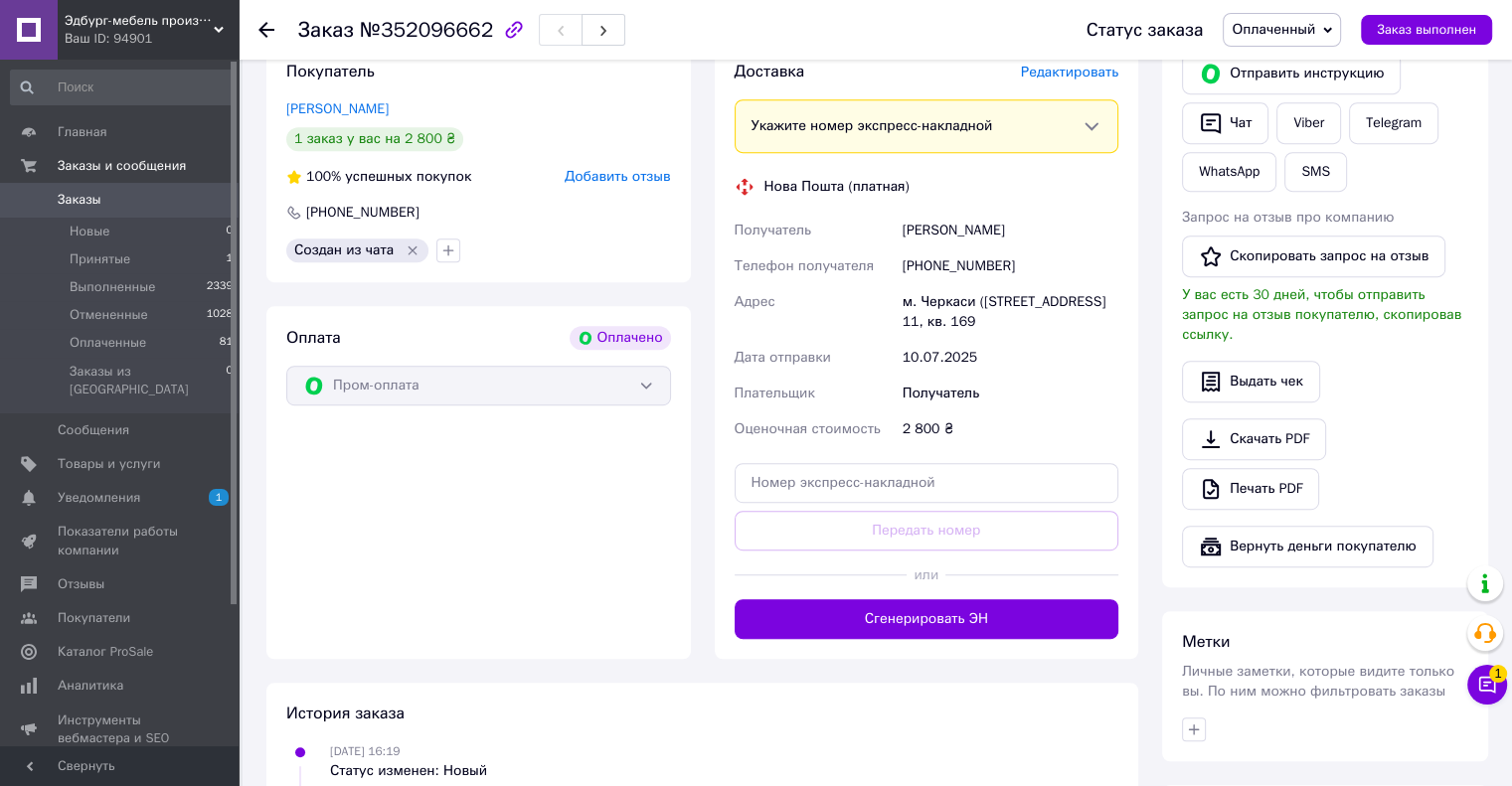 click on "Пром-оплата" at bounding box center (478, 386) 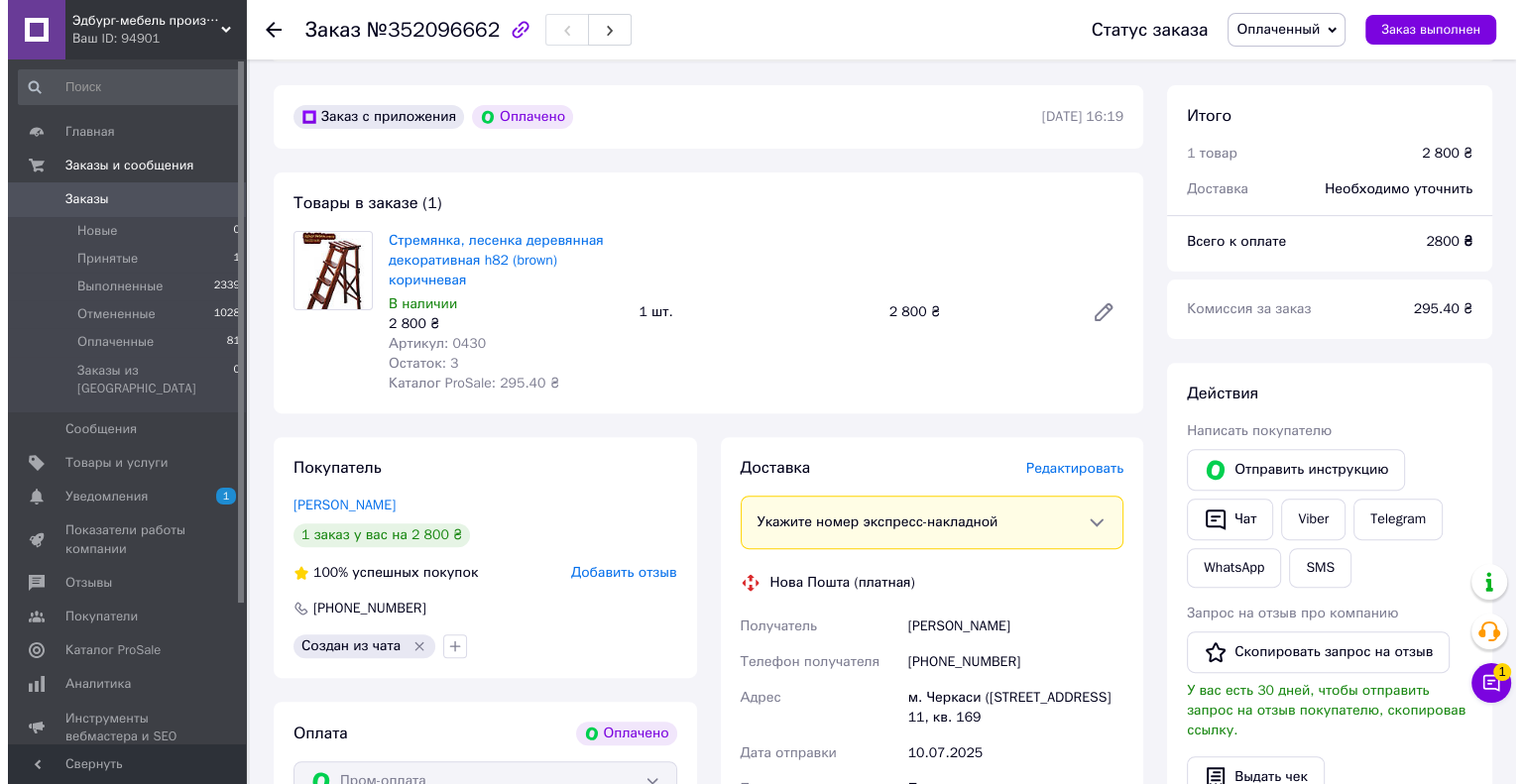 scroll, scrollTop: 198, scrollLeft: 0, axis: vertical 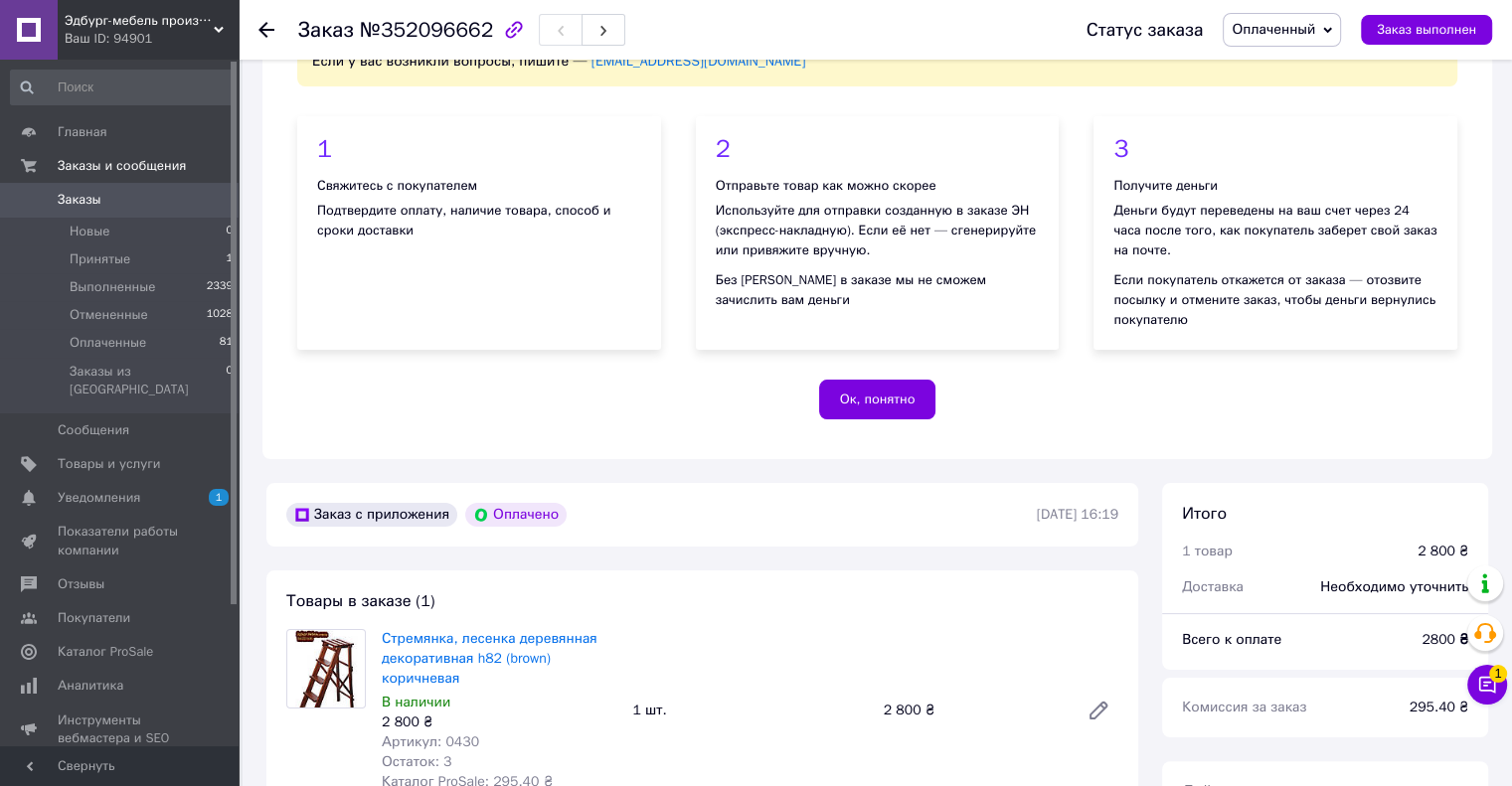 click on "Оплаченный" at bounding box center (1273, 29) 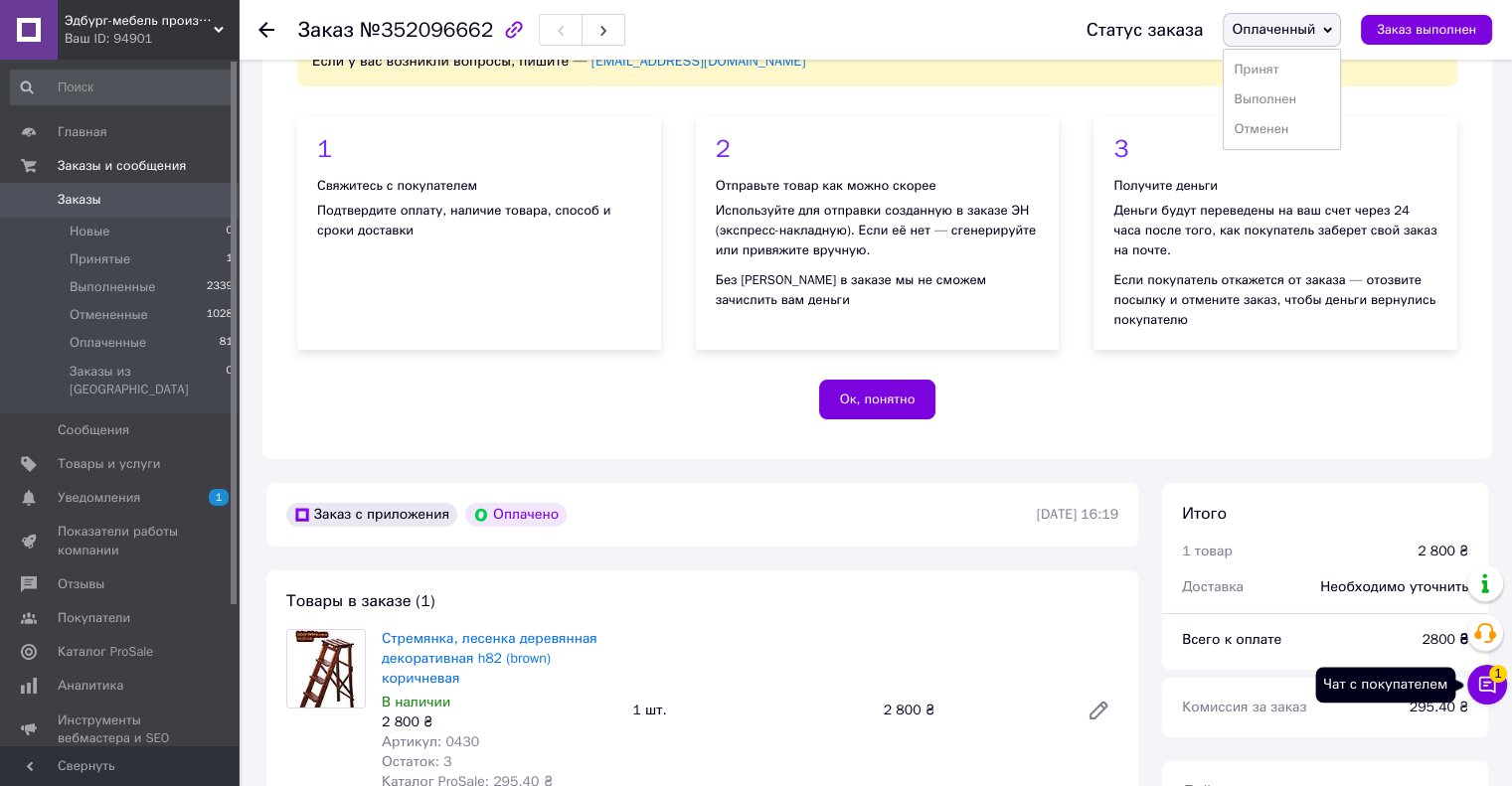 click on "Чат с покупателем 1" at bounding box center [1487, 685] 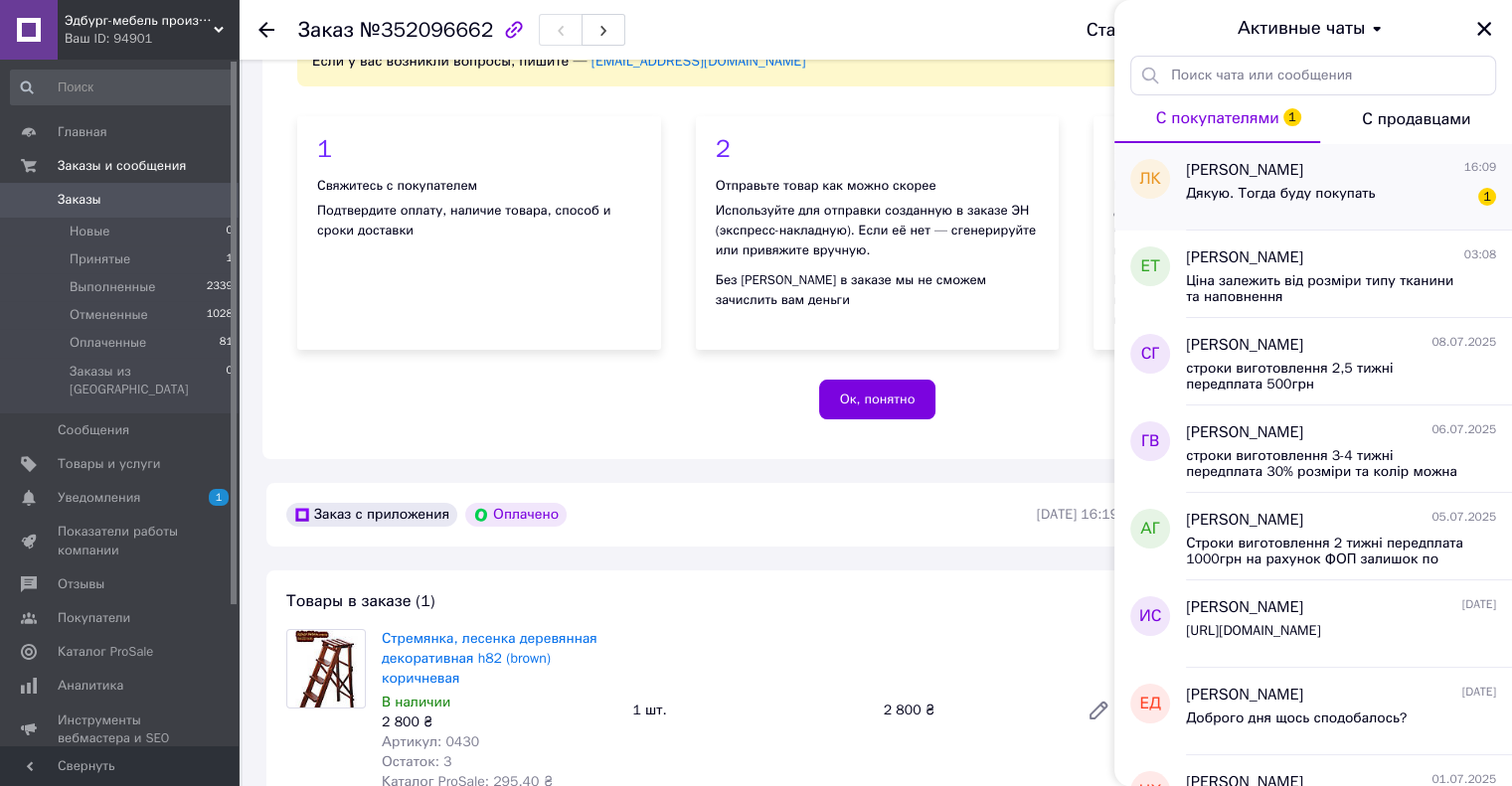click on "Дякую. Тогда буду покупать" at bounding box center [1280, 194] 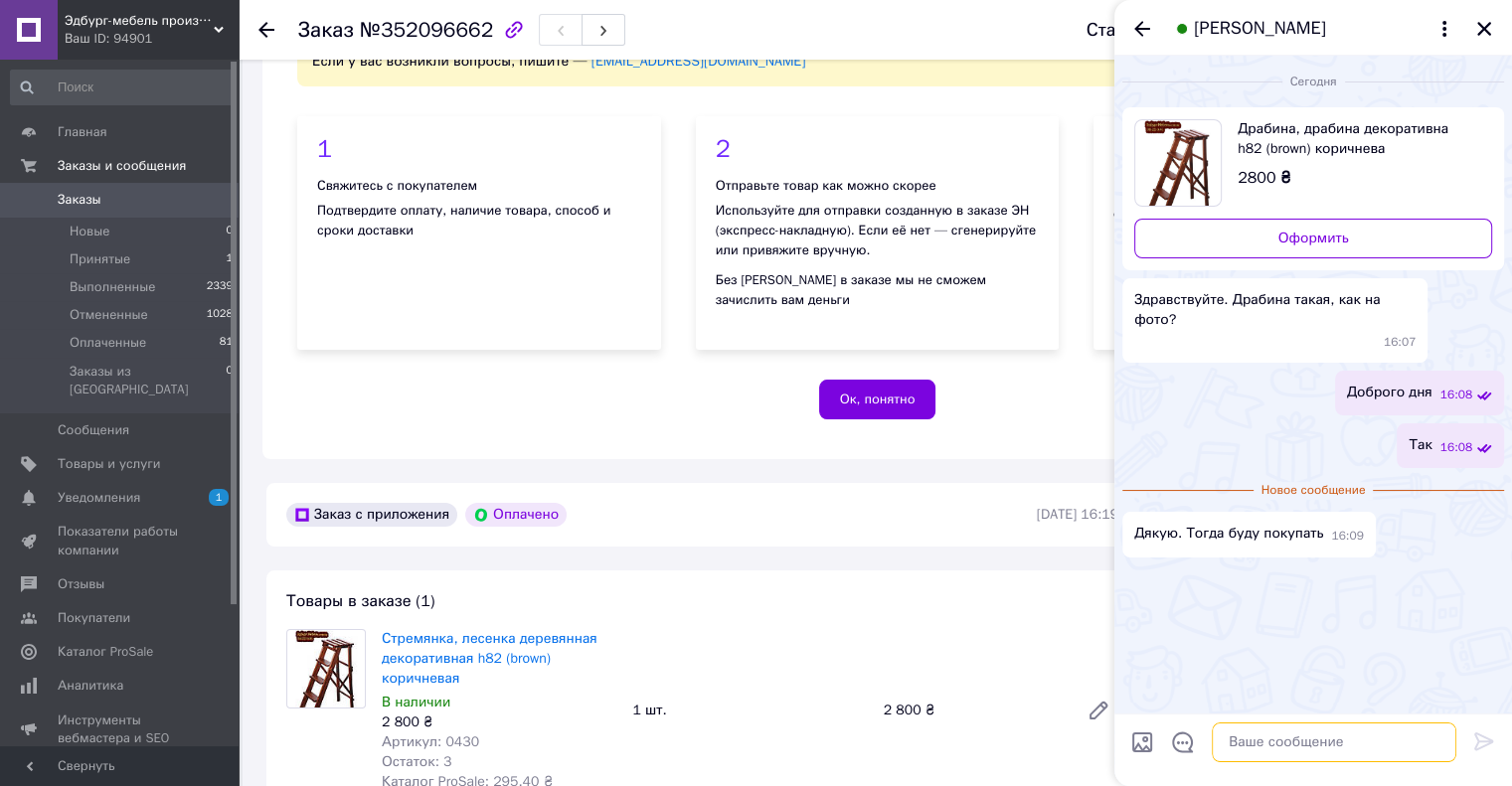 click at bounding box center [1334, 742] 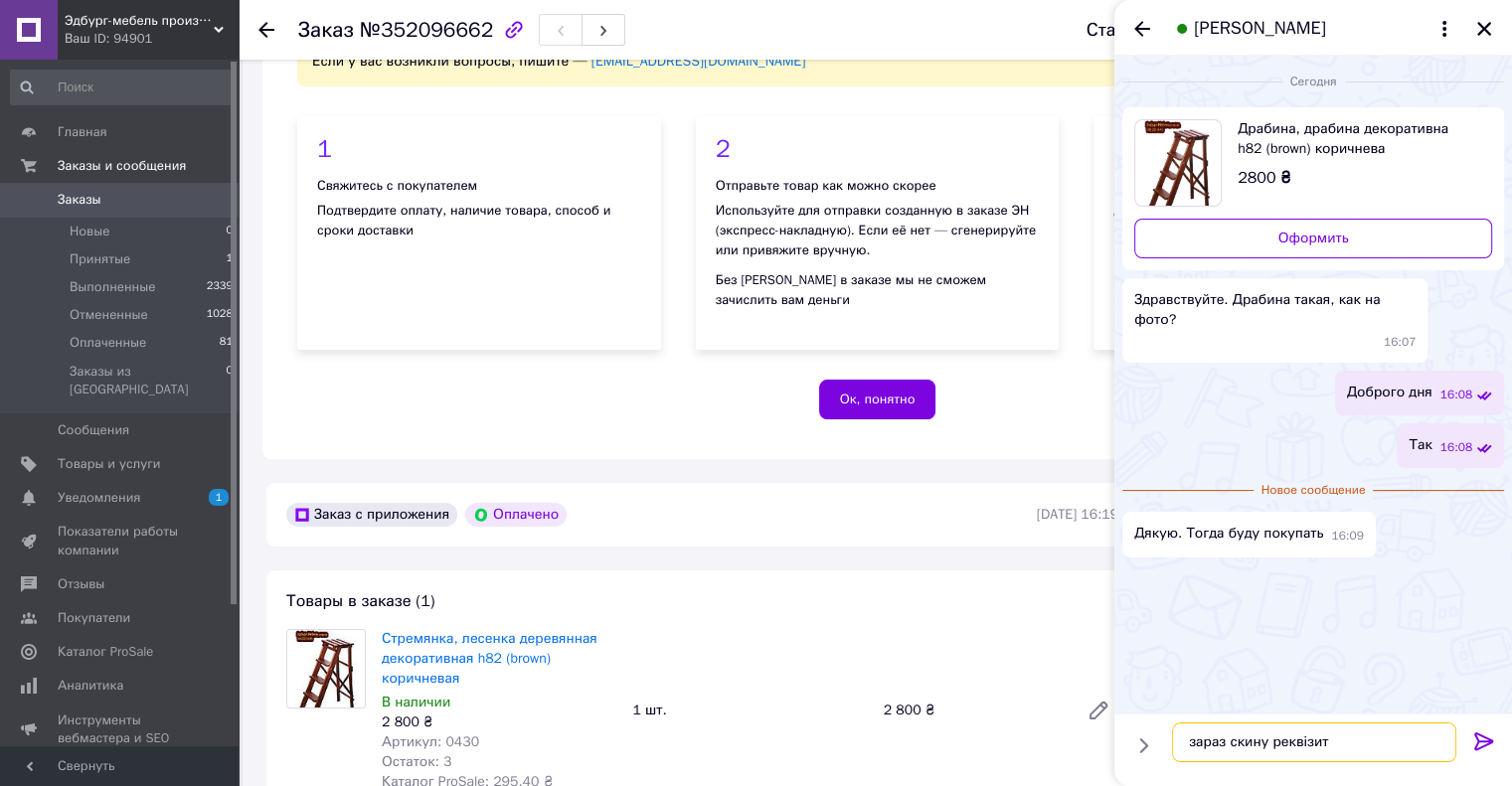 type on "зараз скину реквізити" 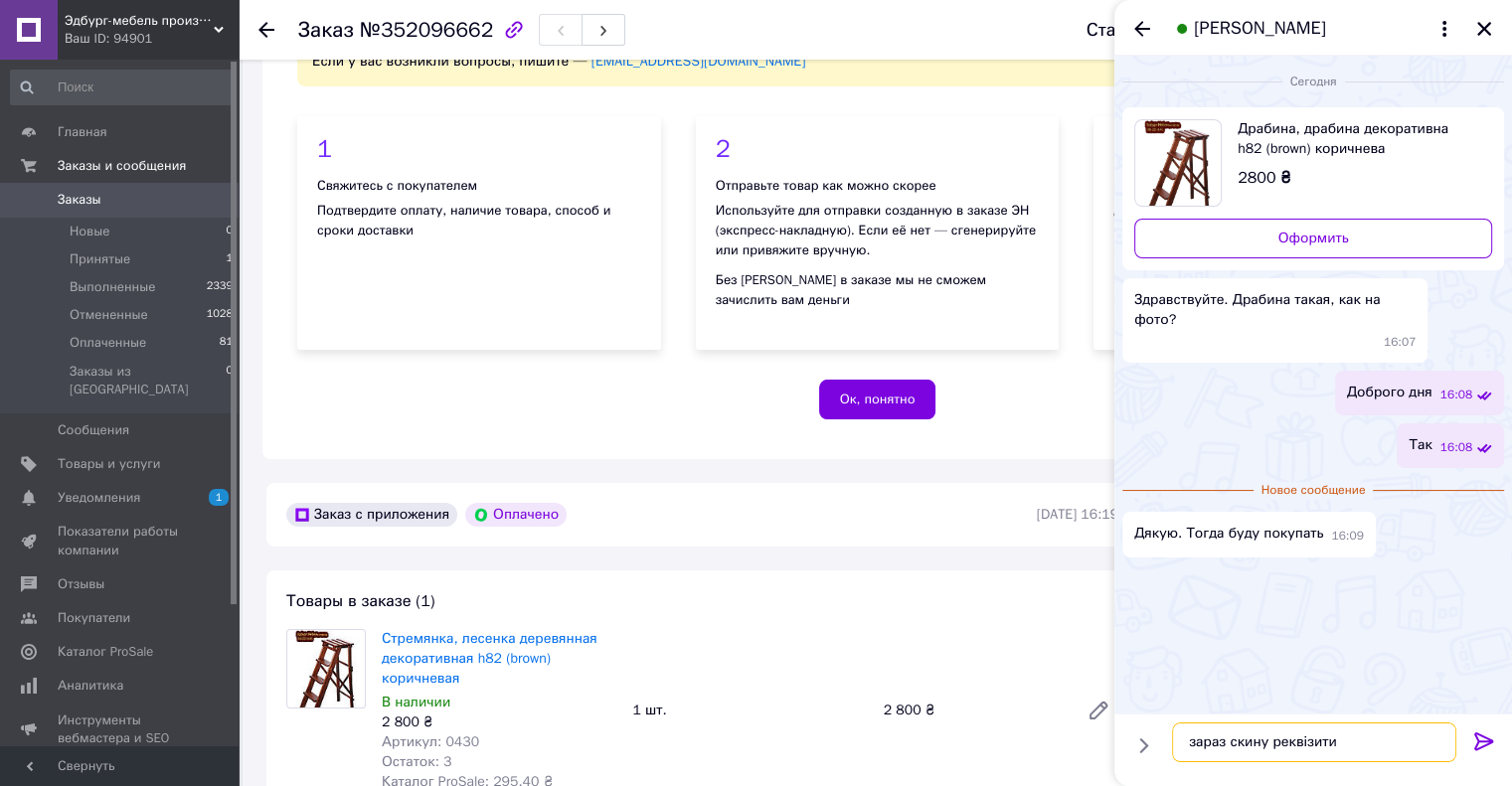 type 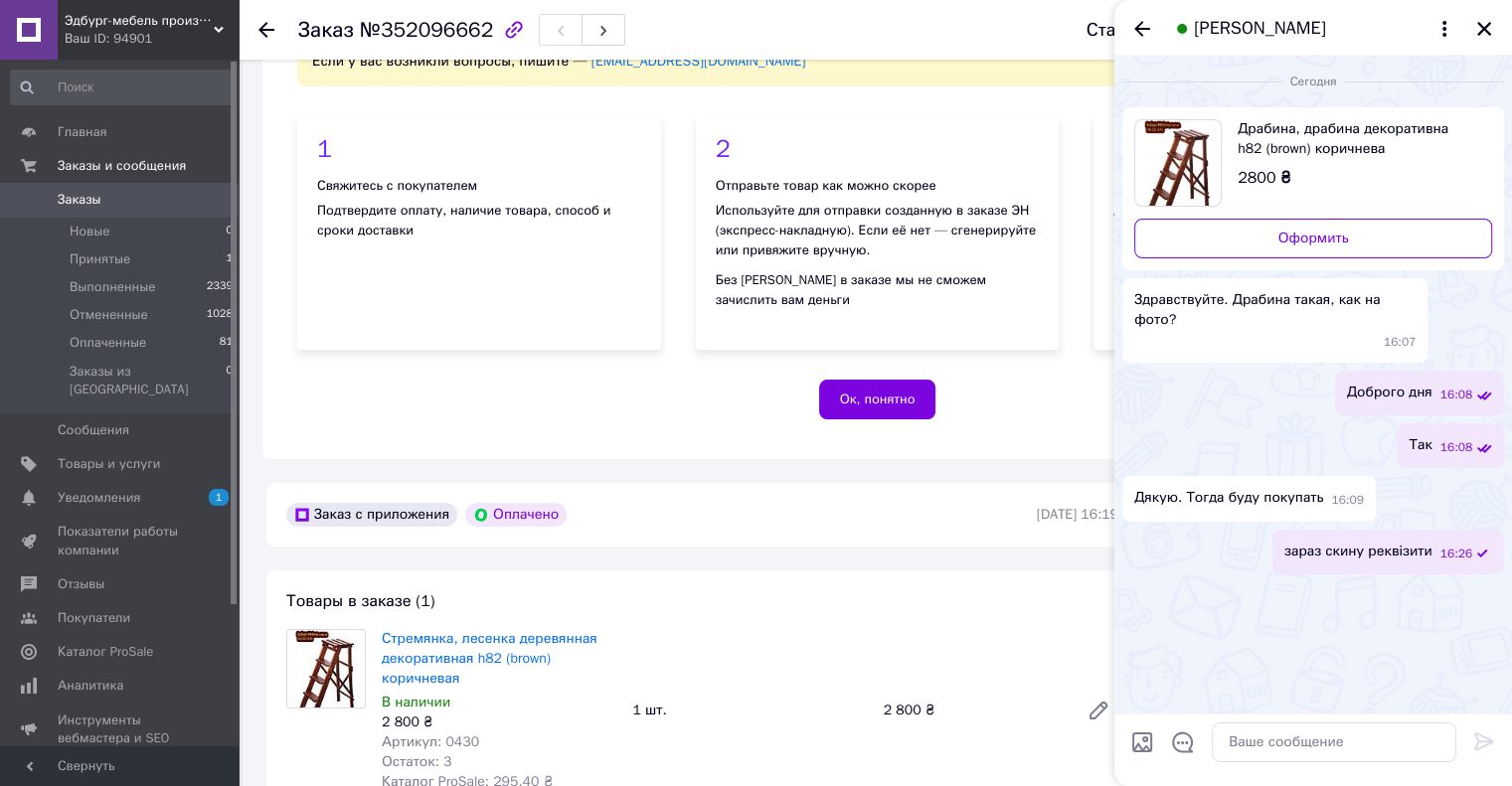 click on "Стремянка, лесенка деревянная декоративная h82 (brown) коричневая В наличии 2 800 ₴ Артикул: 0430 Остаток: 3 Каталог ProSale: 295.40 ₴  1 шт. 2 800 ₴" at bounding box center [750, 710] 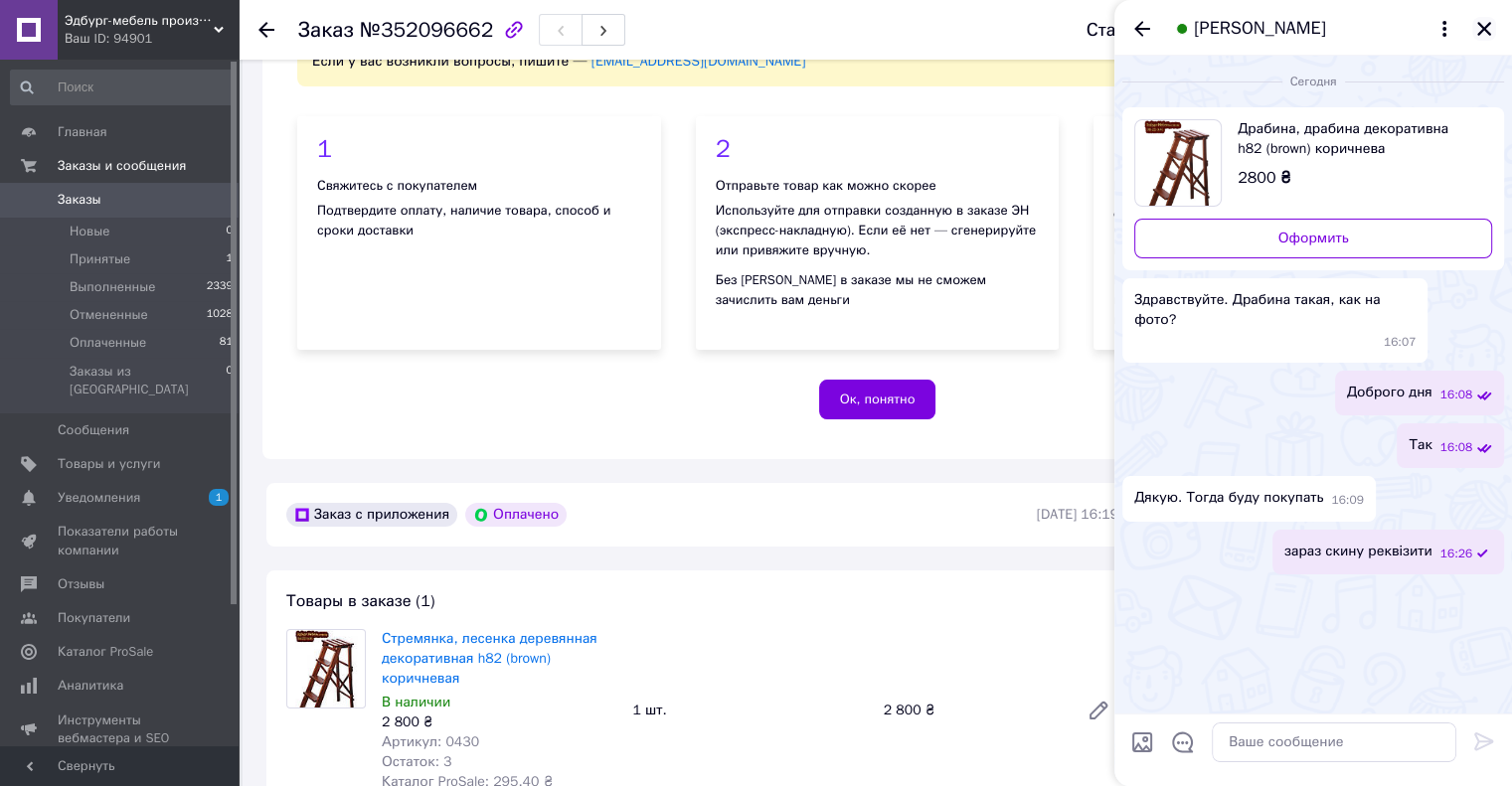 click 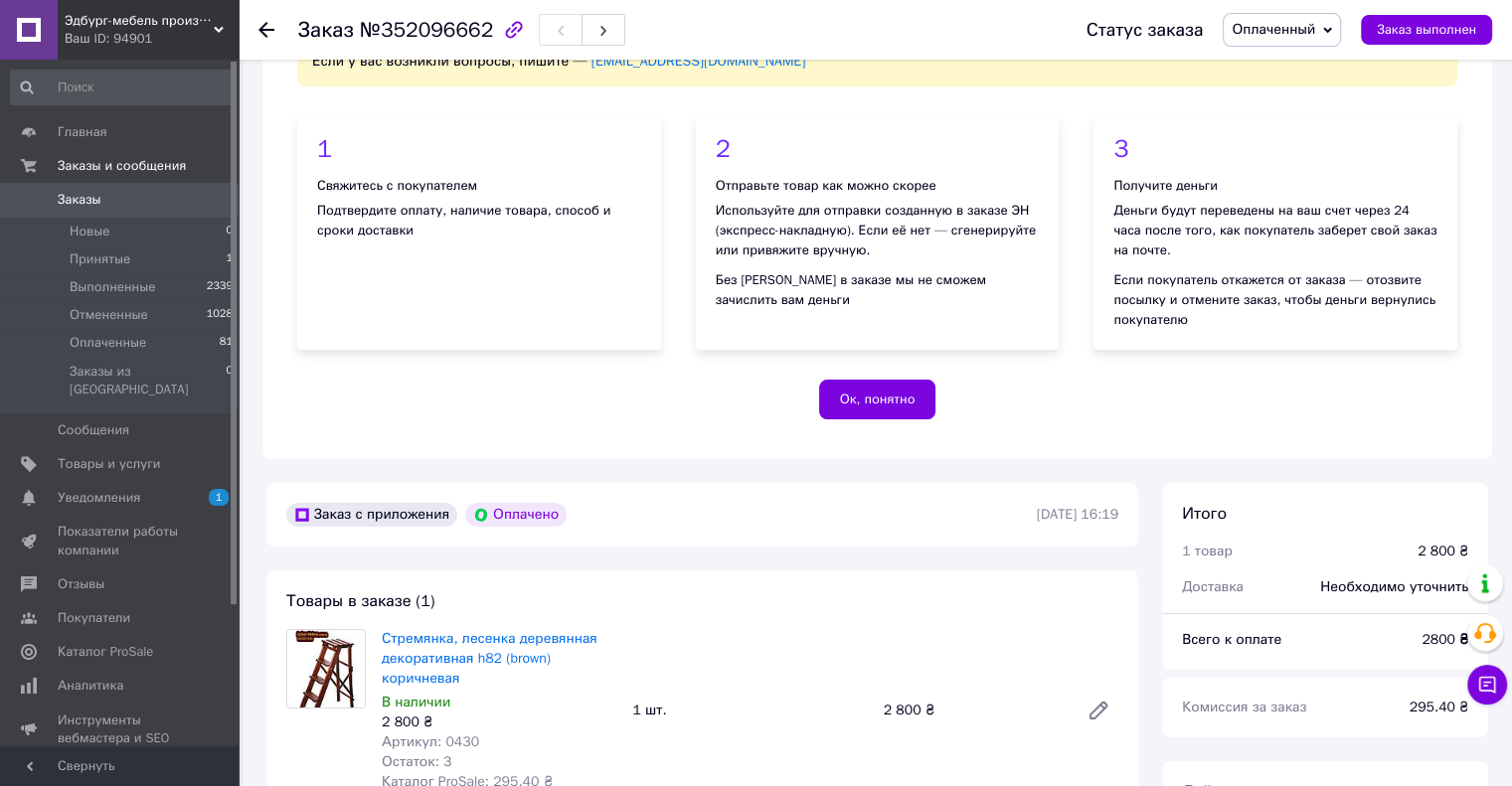 click on "Оплаченный" at bounding box center [1281, 30] 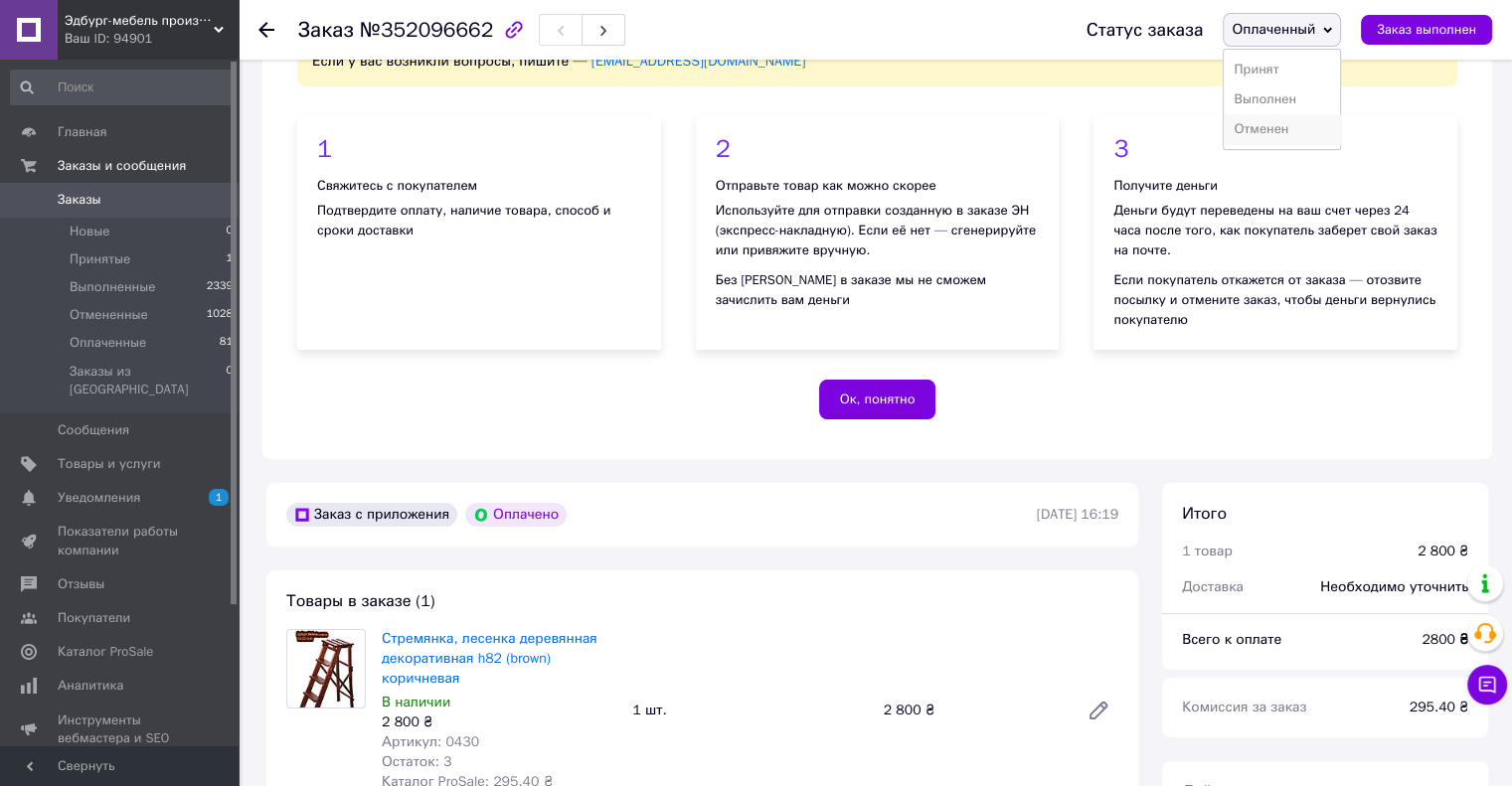 click on "Отменен" at bounding box center (1281, 129) 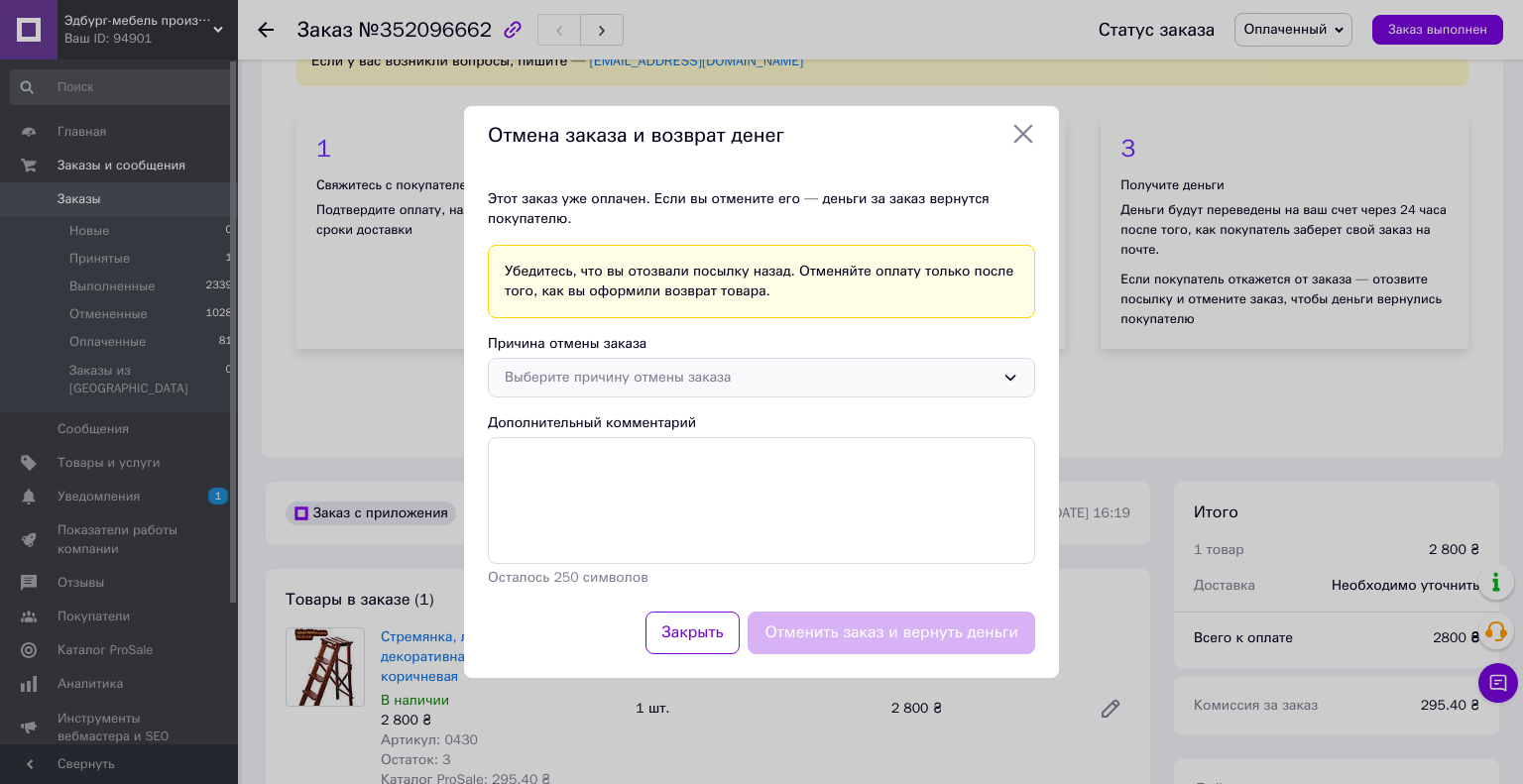 click on "Выберите причину отмены заказа" at bounding box center (750, 378) 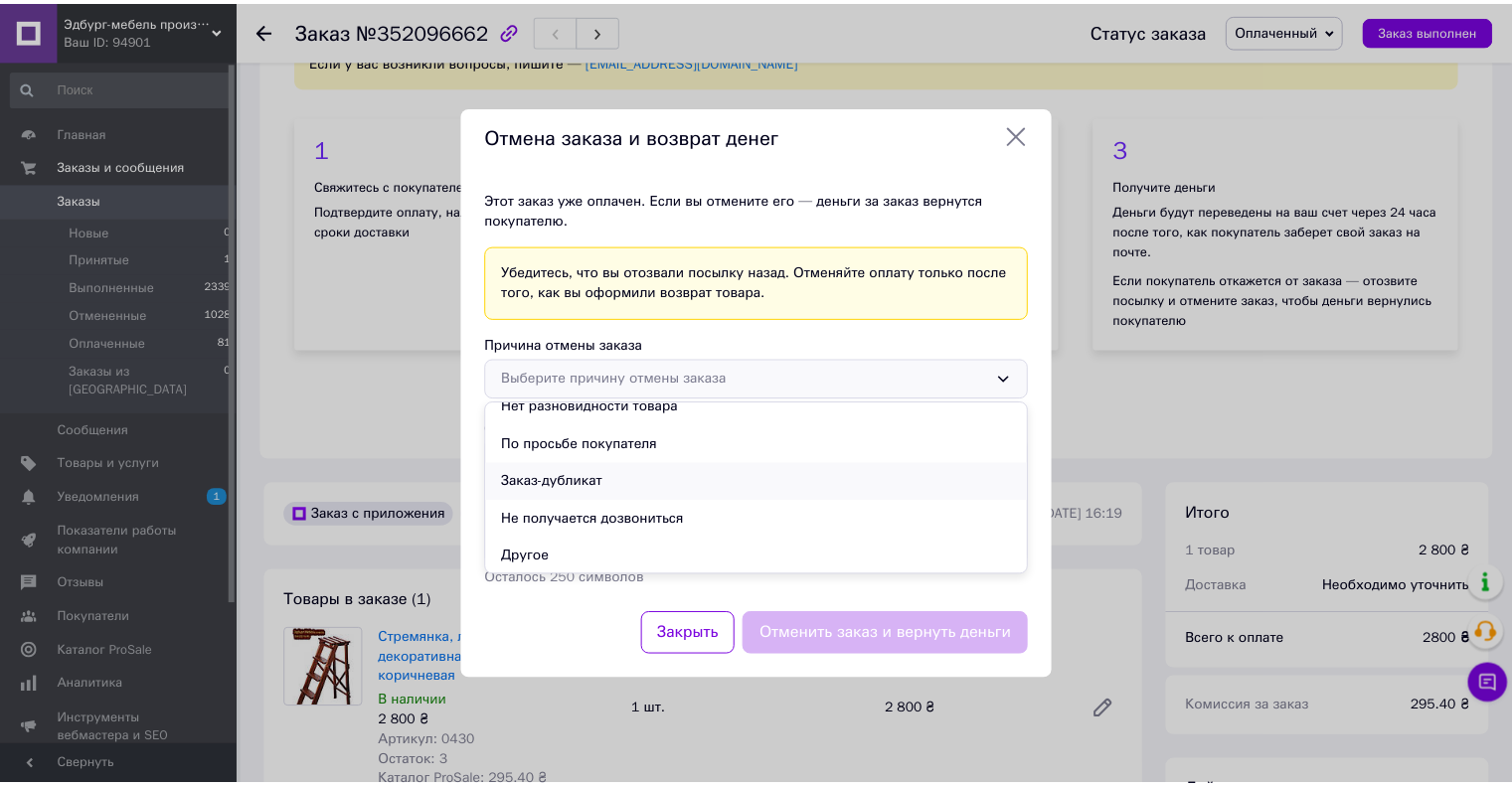 scroll, scrollTop: 56, scrollLeft: 0, axis: vertical 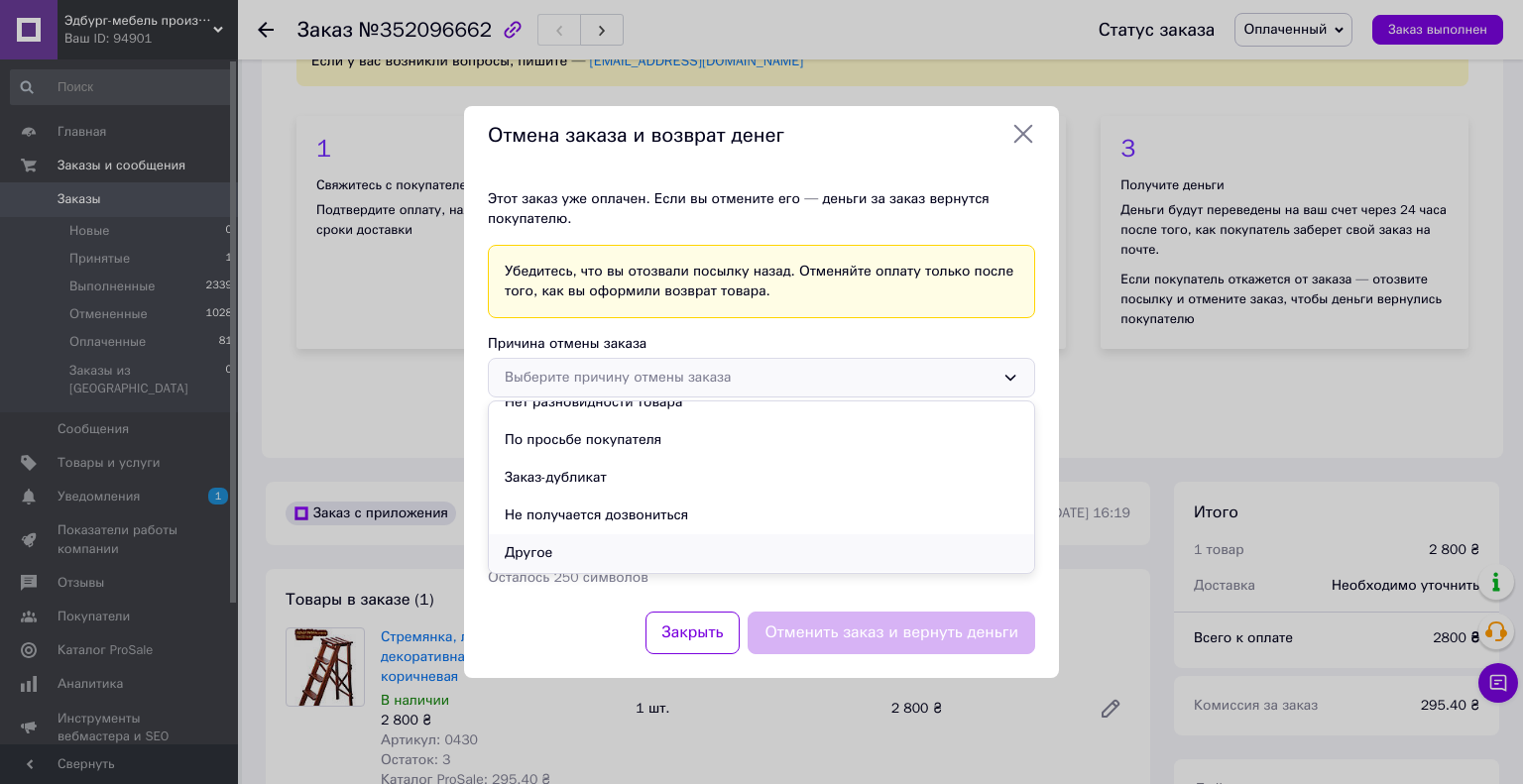 click on "Другое" at bounding box center (762, 553) 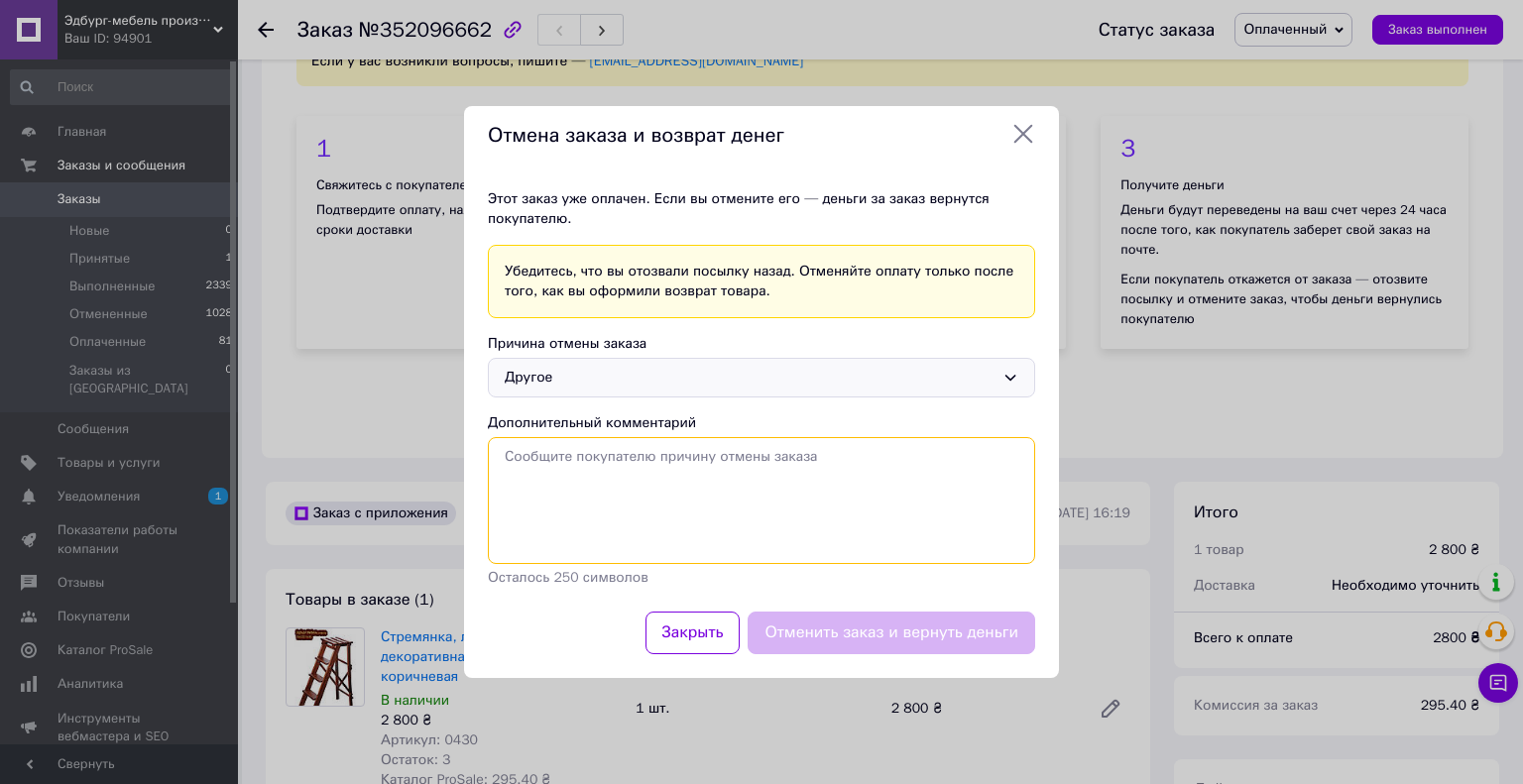 click on "Дополнительный комментарий" at bounding box center (762, 501) 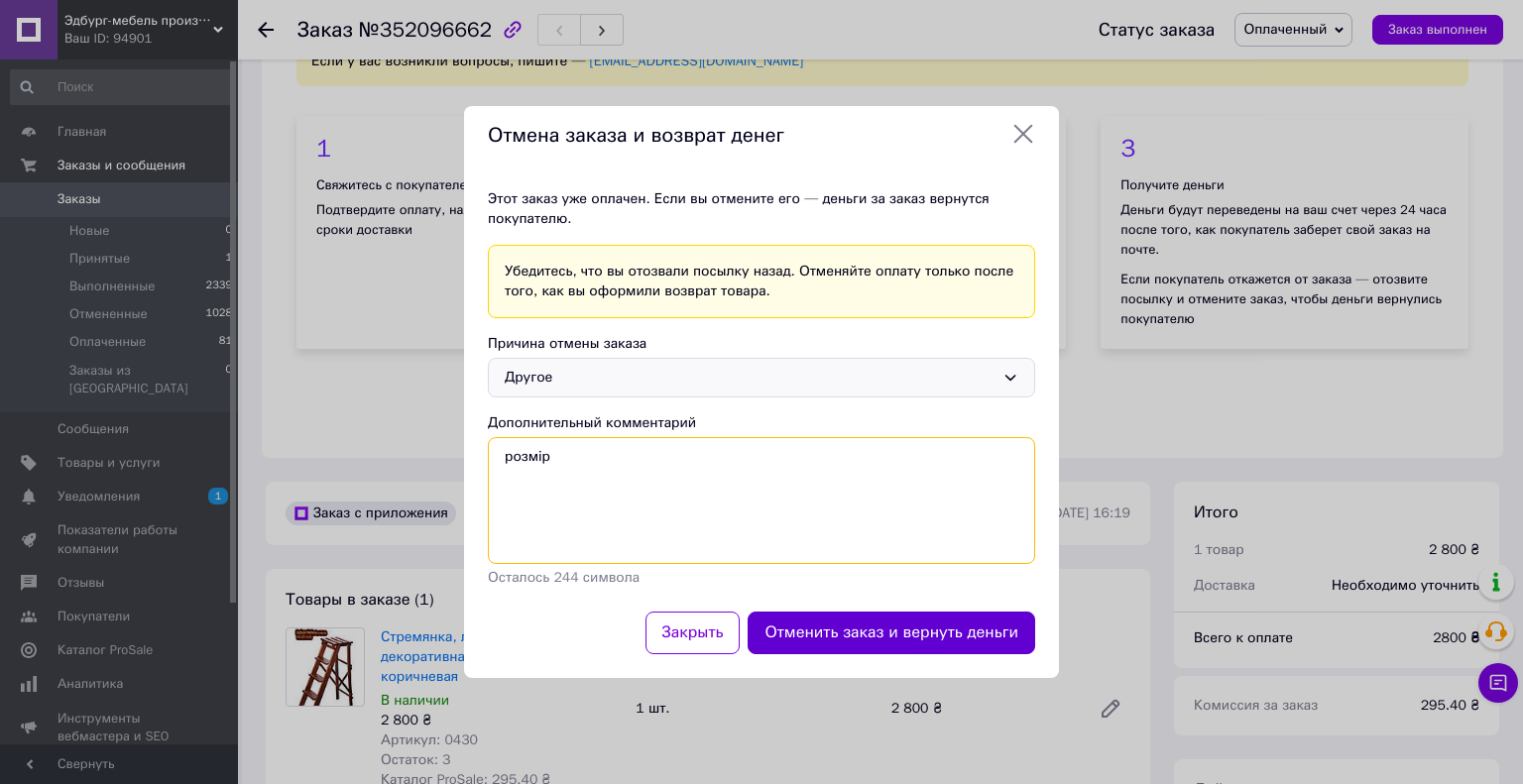 type on "розмір" 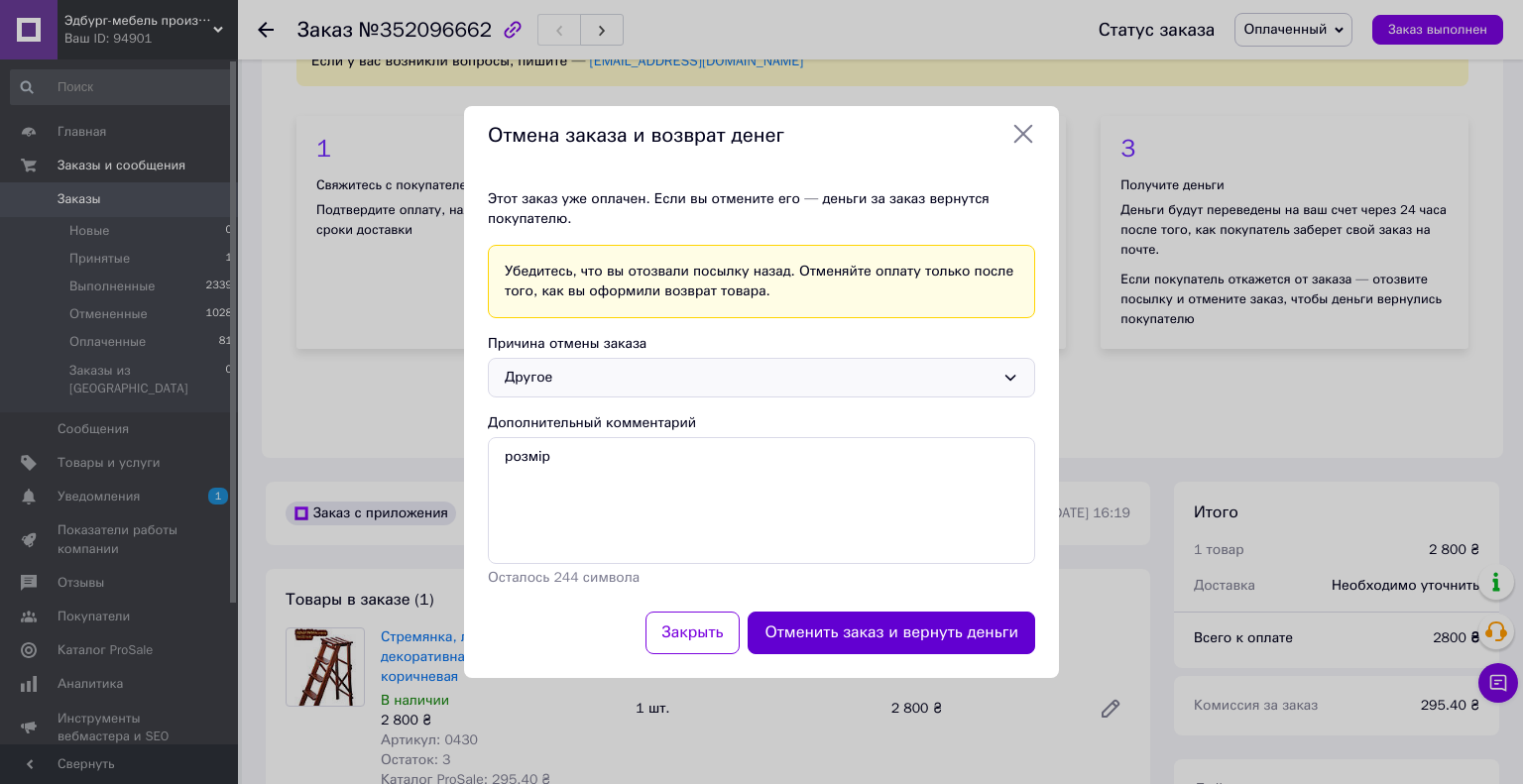 click on "Отменить заказ и вернуть деньги" at bounding box center (891, 632) 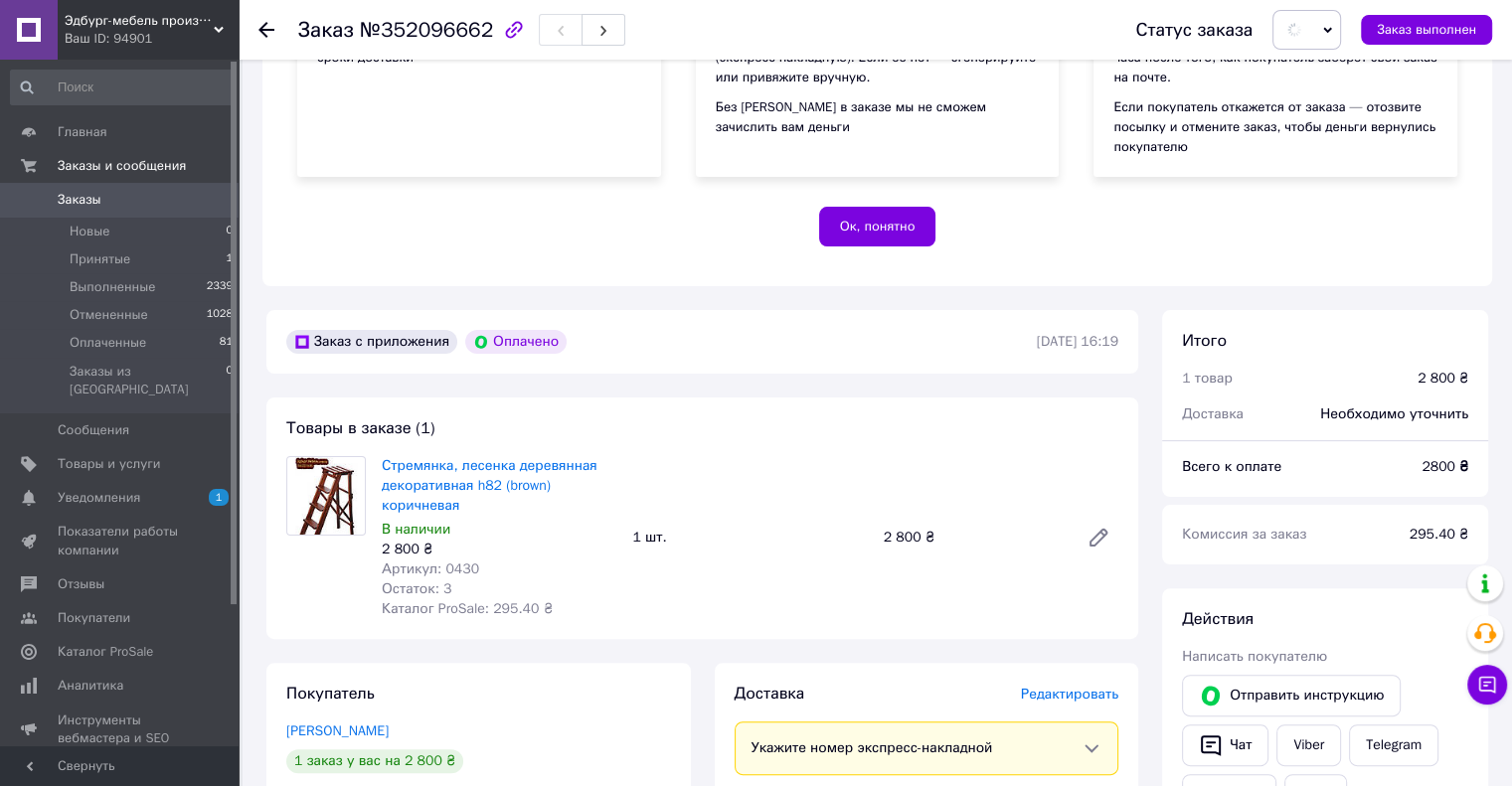 scroll, scrollTop: 397, scrollLeft: 0, axis: vertical 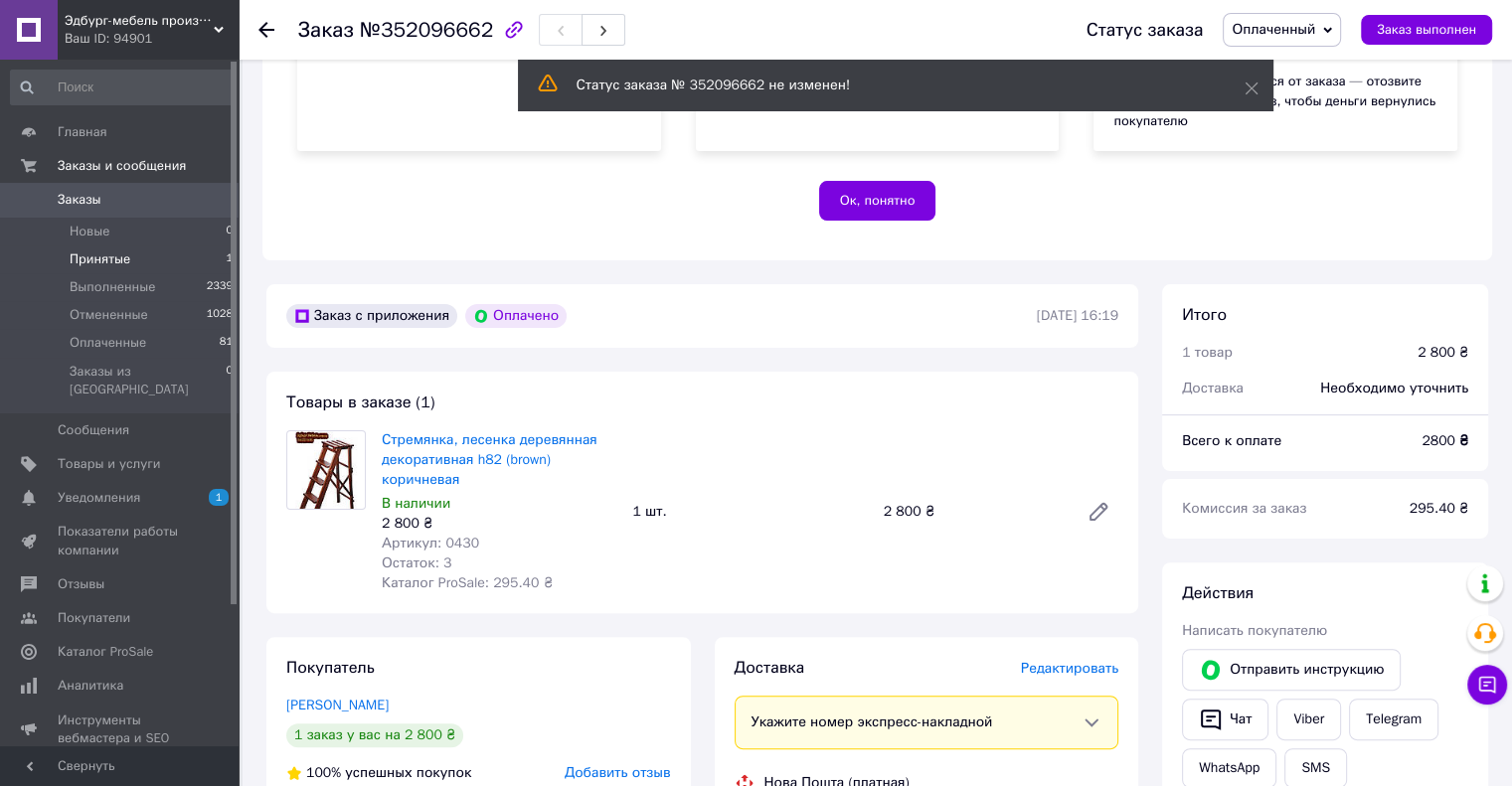 click on "Принятые" at bounding box center (99, 259) 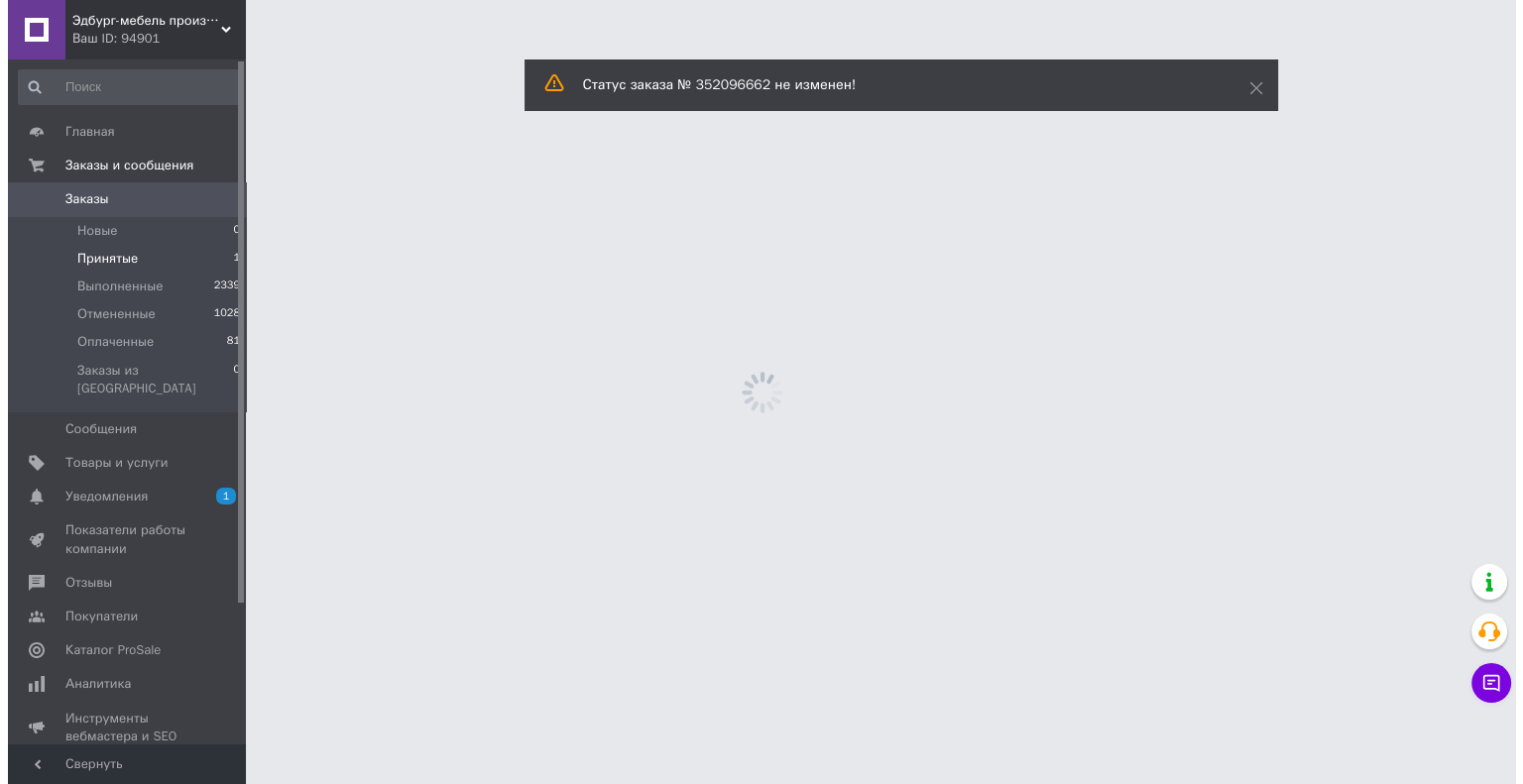 scroll, scrollTop: 0, scrollLeft: 0, axis: both 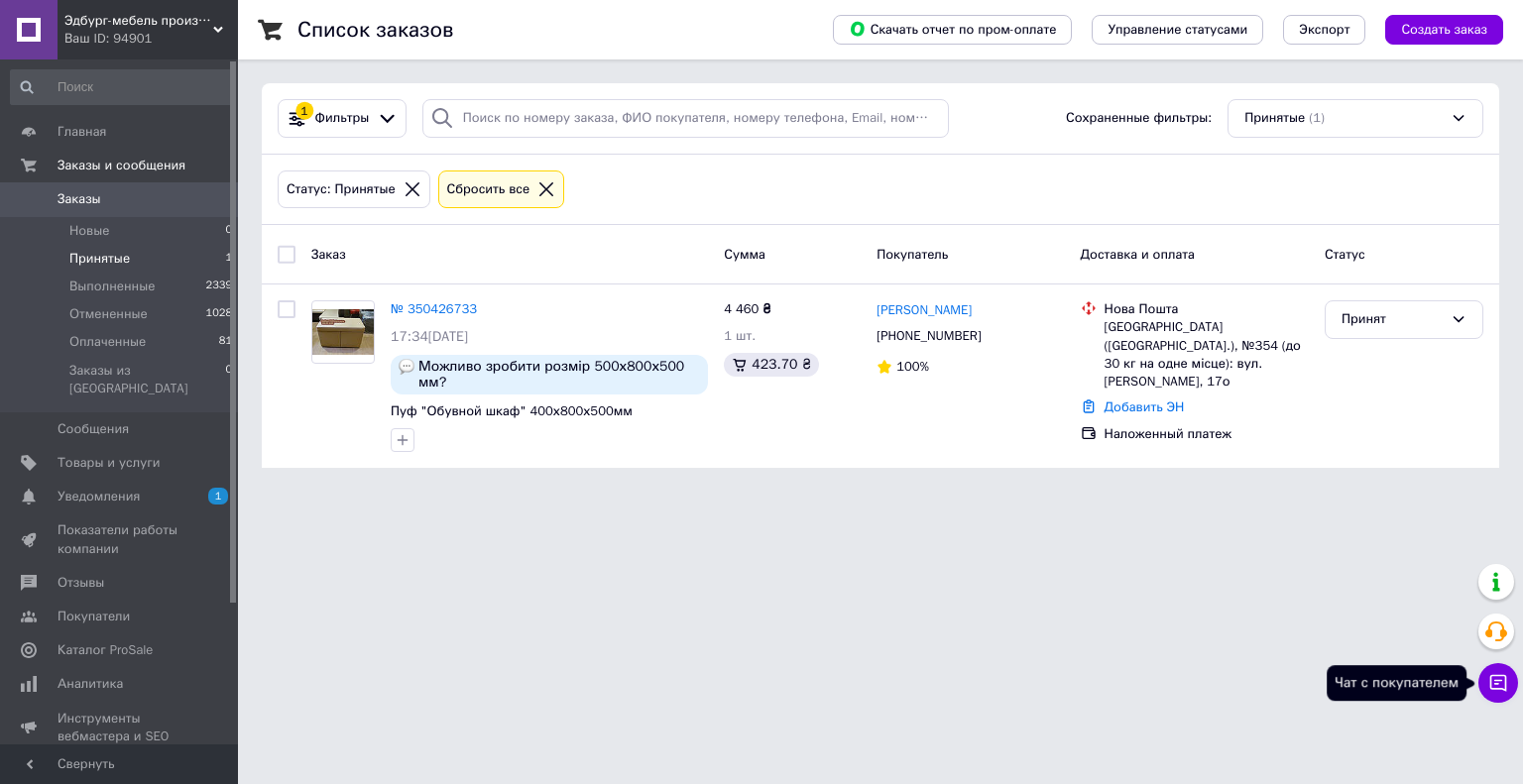 click 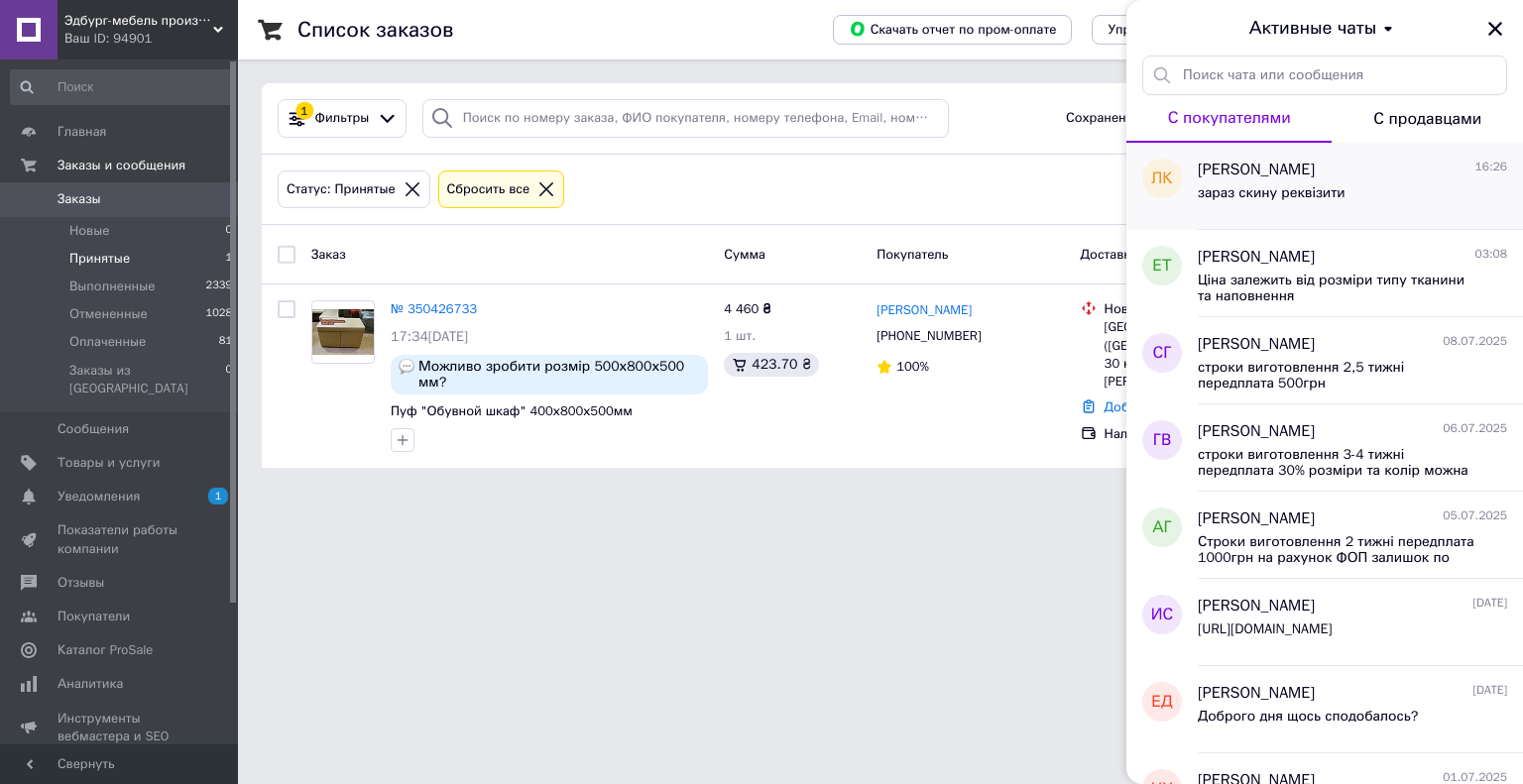 click on "[PERSON_NAME]" at bounding box center (1256, 169) 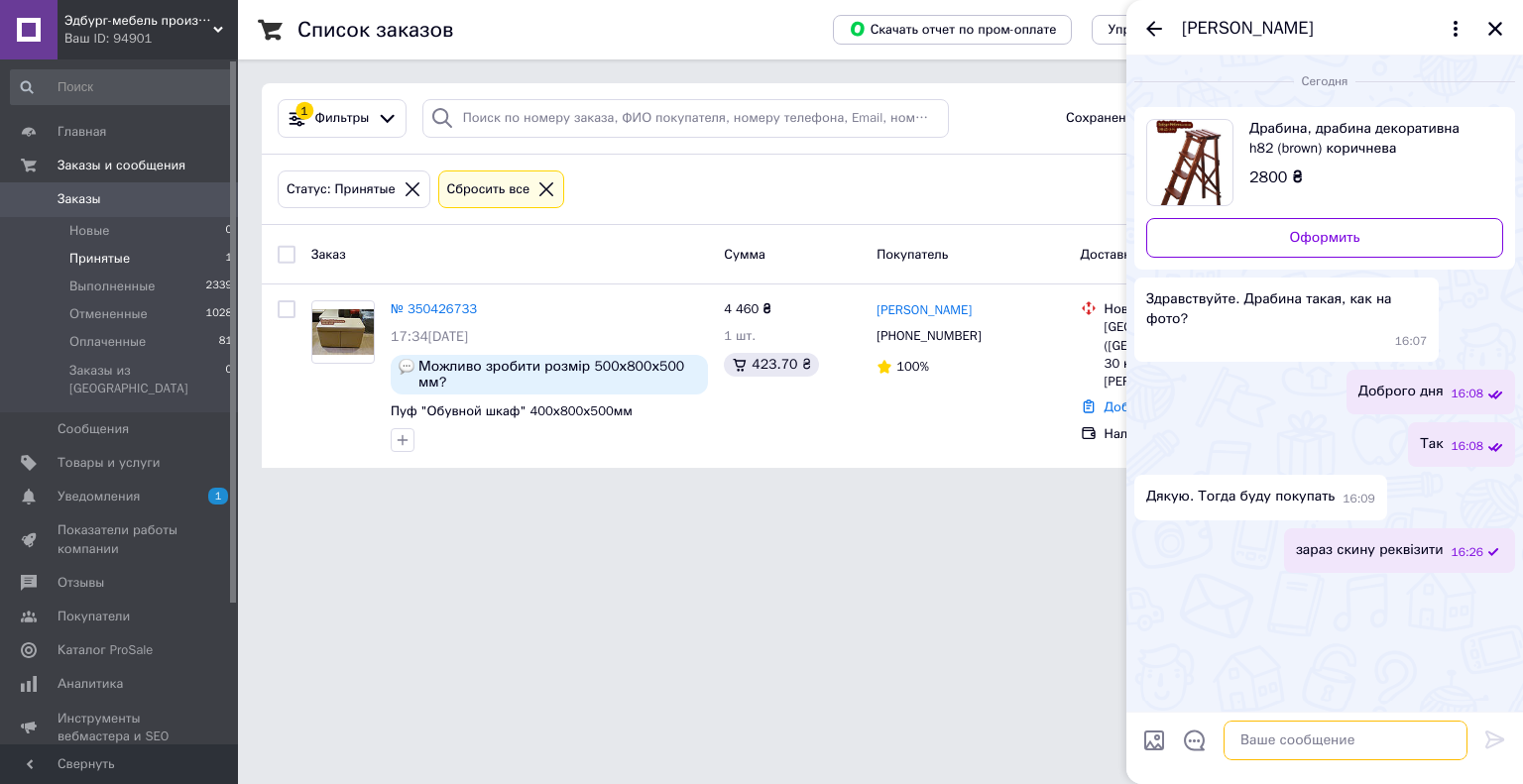 paste on "Найменування отримувача: [PERSON_NAME] [PERSON_NAME].В. ФОП
Код отримувача: 2313219862
Рахунок в форматі відповідно до стандарту
IBAN:
[FINANCIAL_ID]
Назва банку: АТ КБ "ПРИВАТБАНК"" 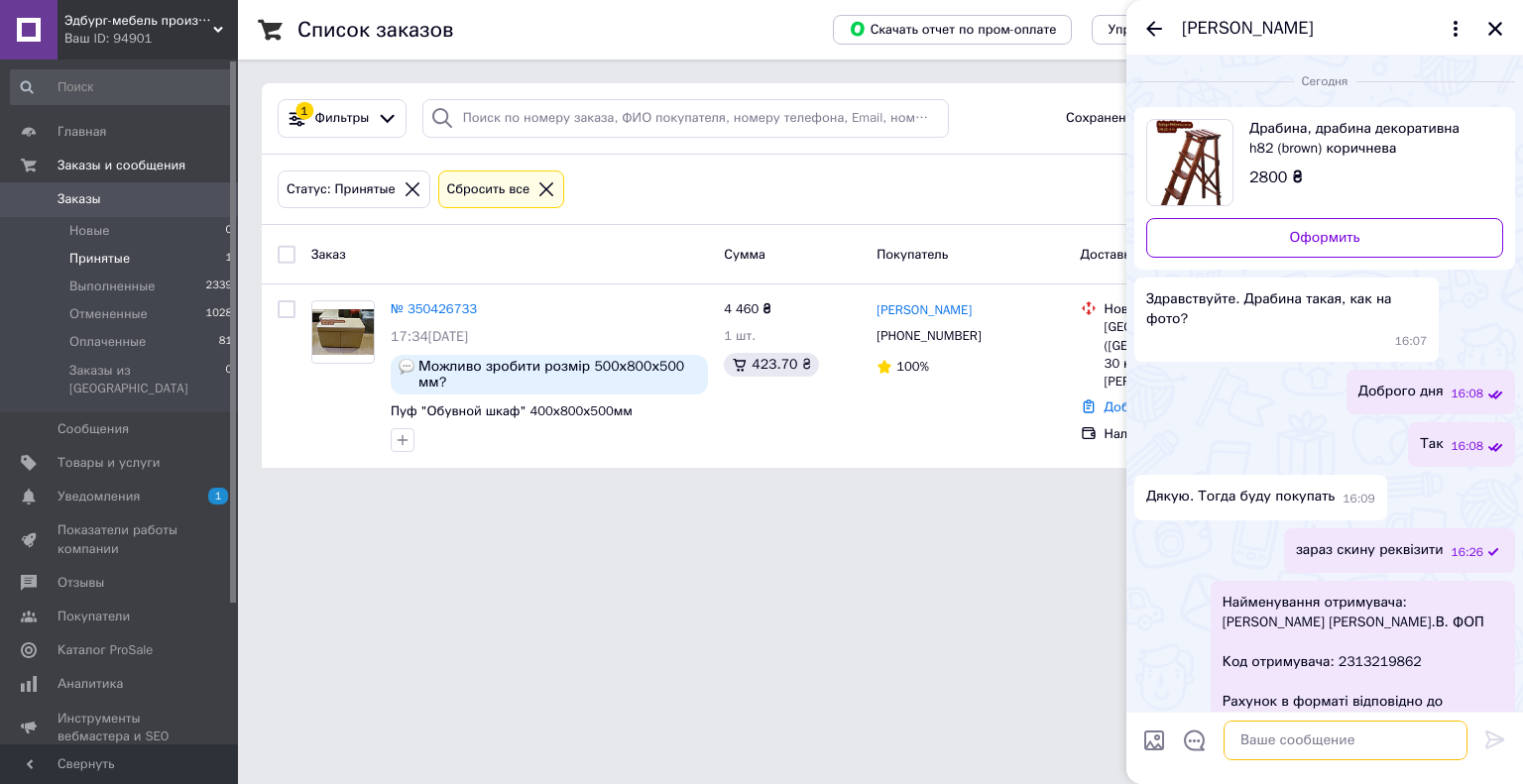 scroll, scrollTop: 0, scrollLeft: 0, axis: both 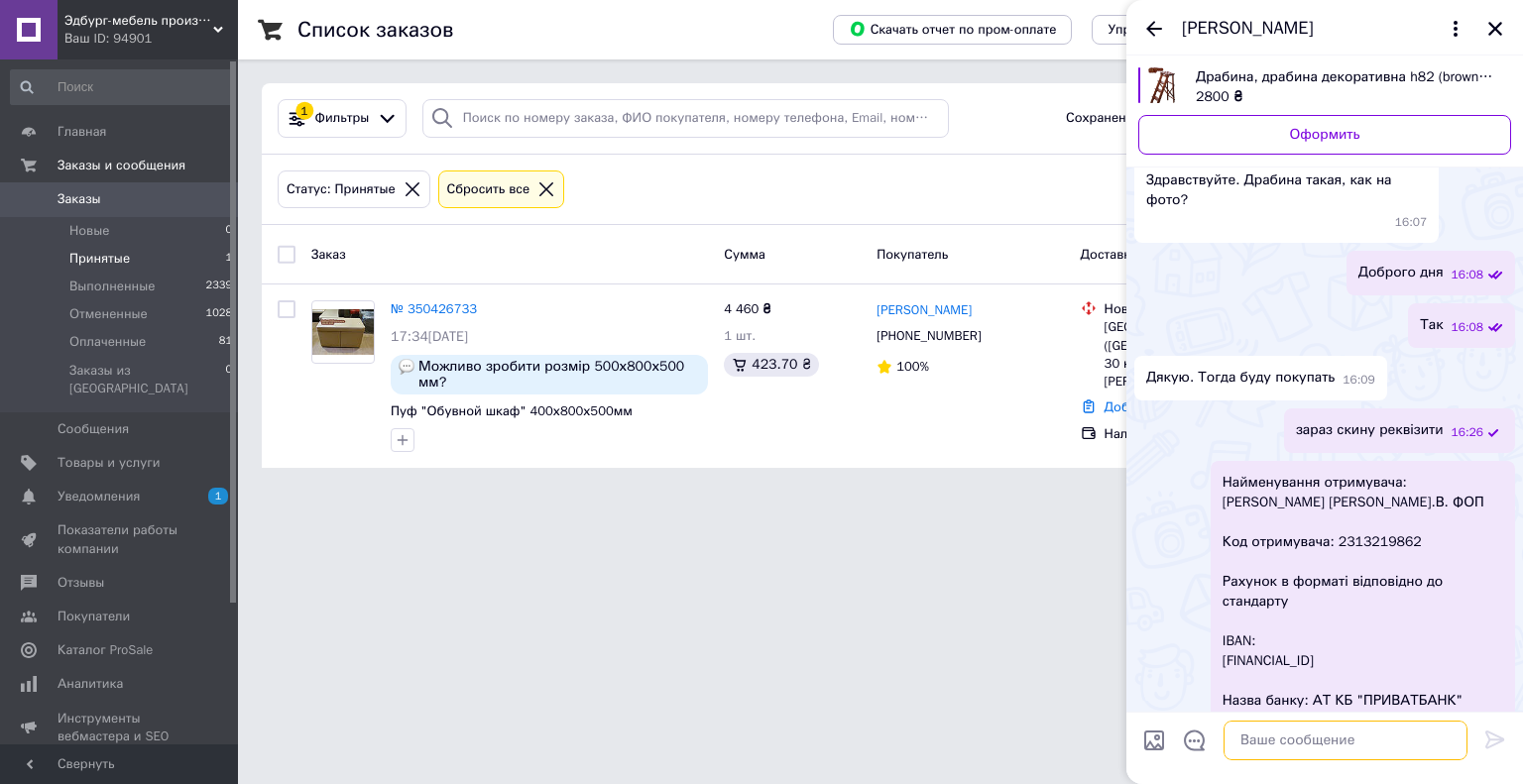 paste on "IBAN:
[FINANCIAL_ID]" 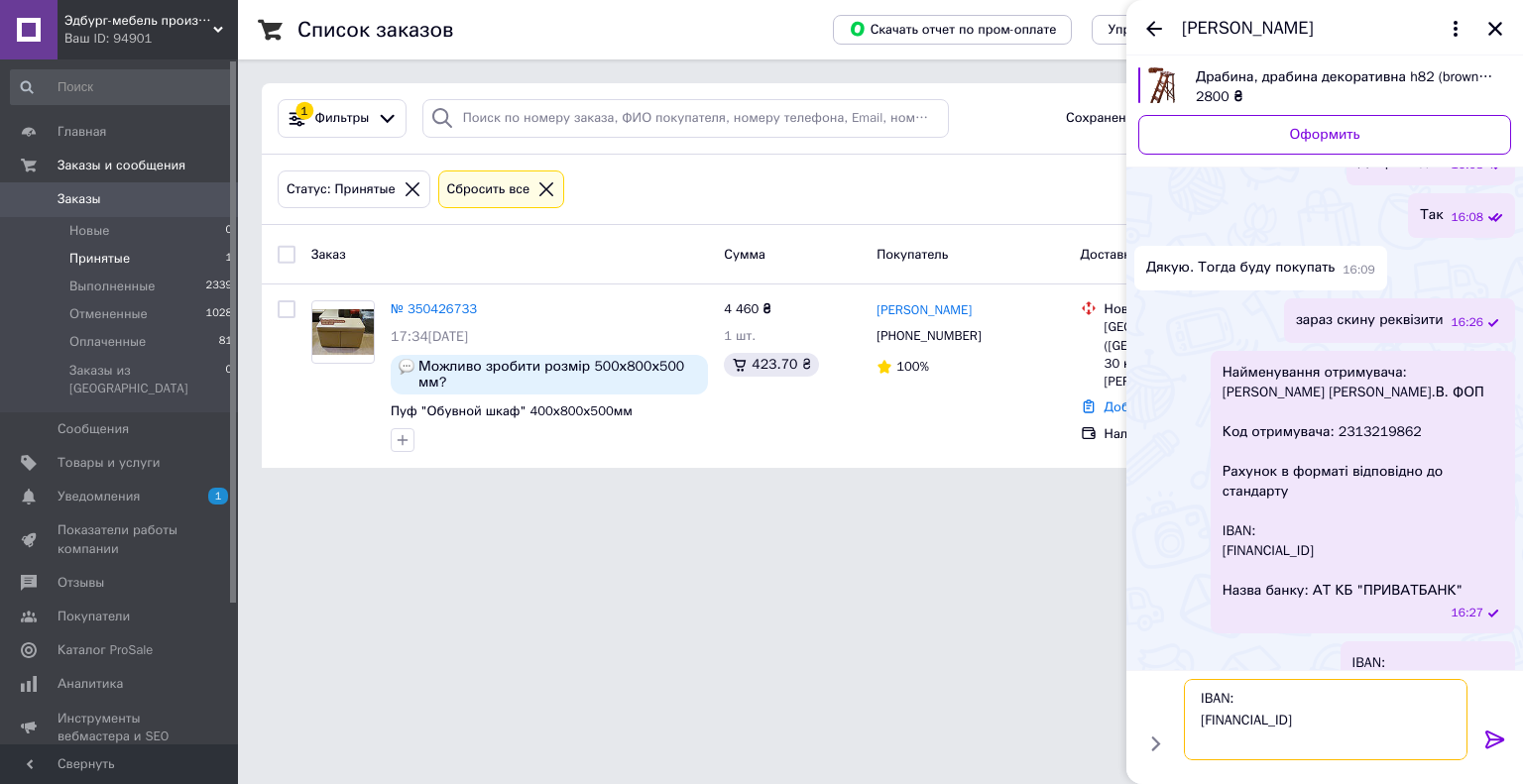 scroll, scrollTop: 181, scrollLeft: 0, axis: vertical 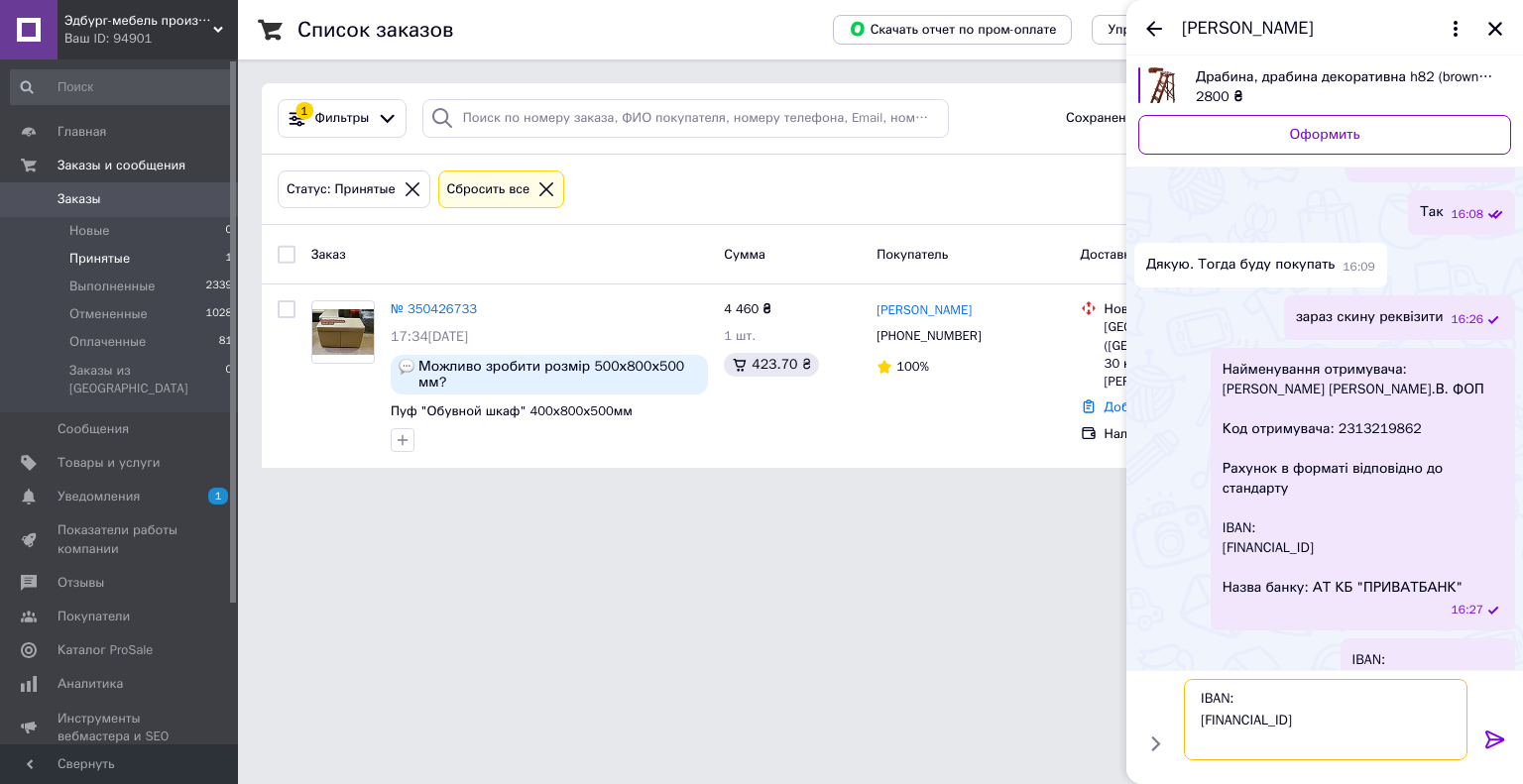 drag, startPoint x: 819, startPoint y: 643, endPoint x: 803, endPoint y: 638, distance: 16.763055 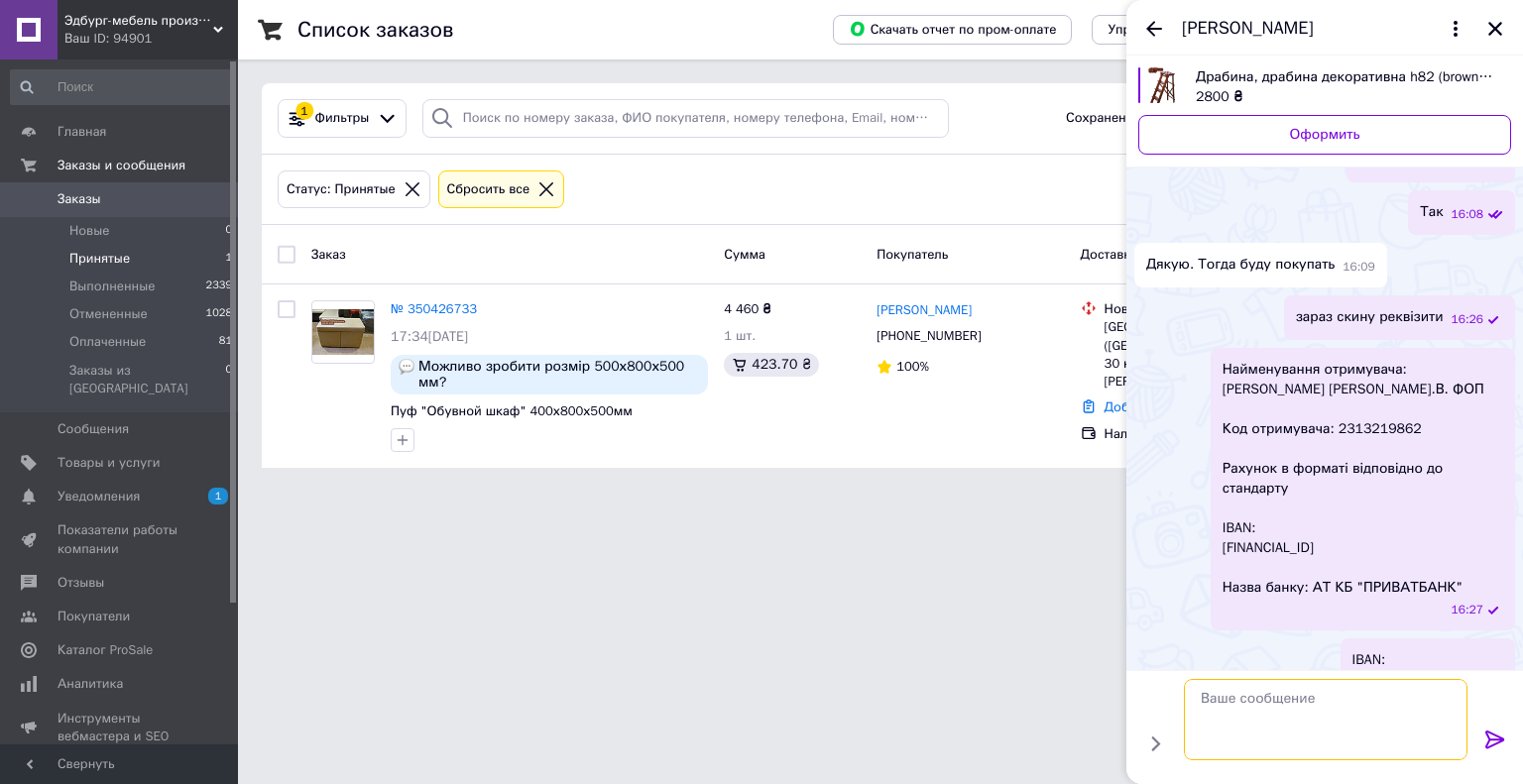 scroll, scrollTop: 140, scrollLeft: 0, axis: vertical 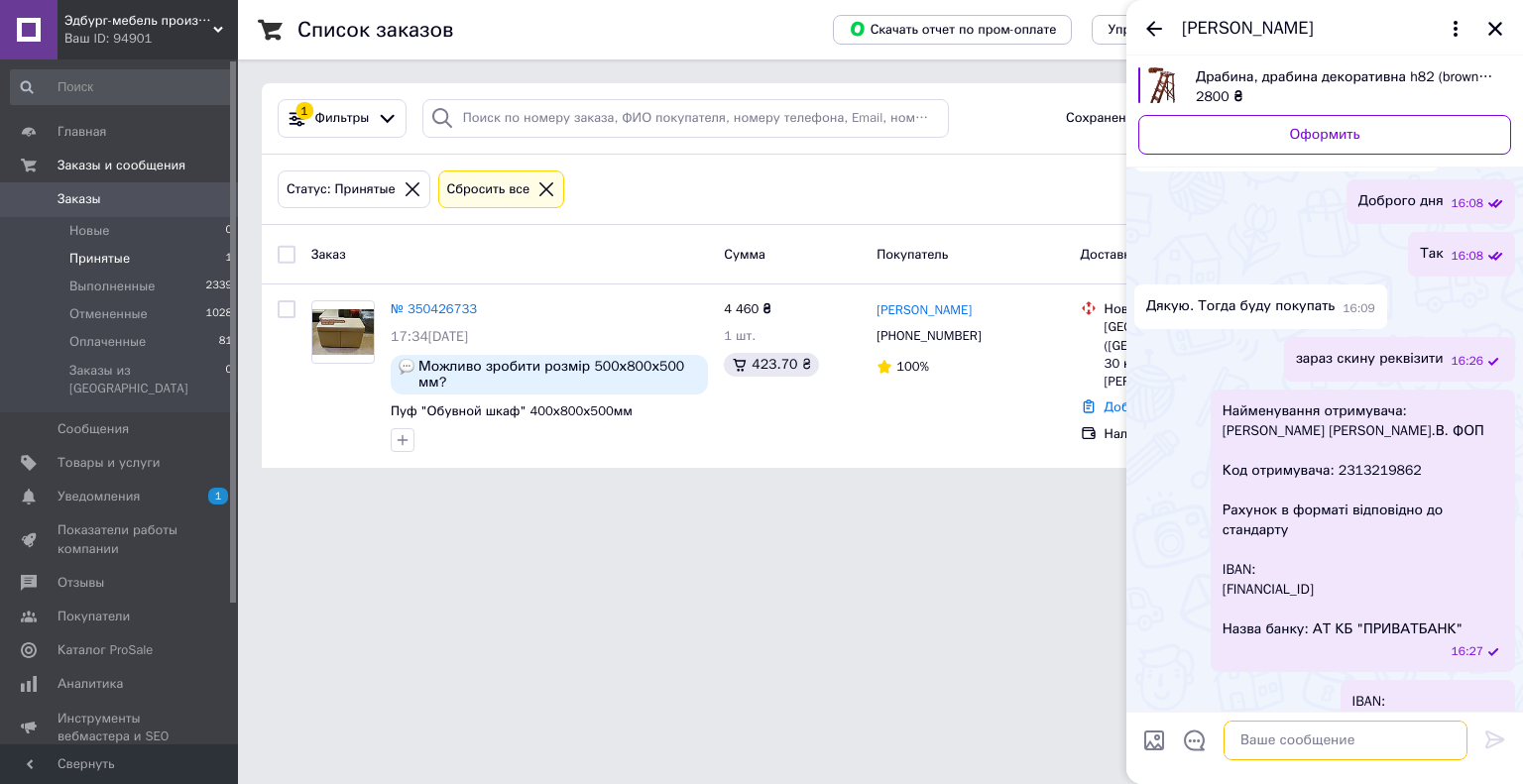 type on "IBAN:
[FINANCIAL_ID]" 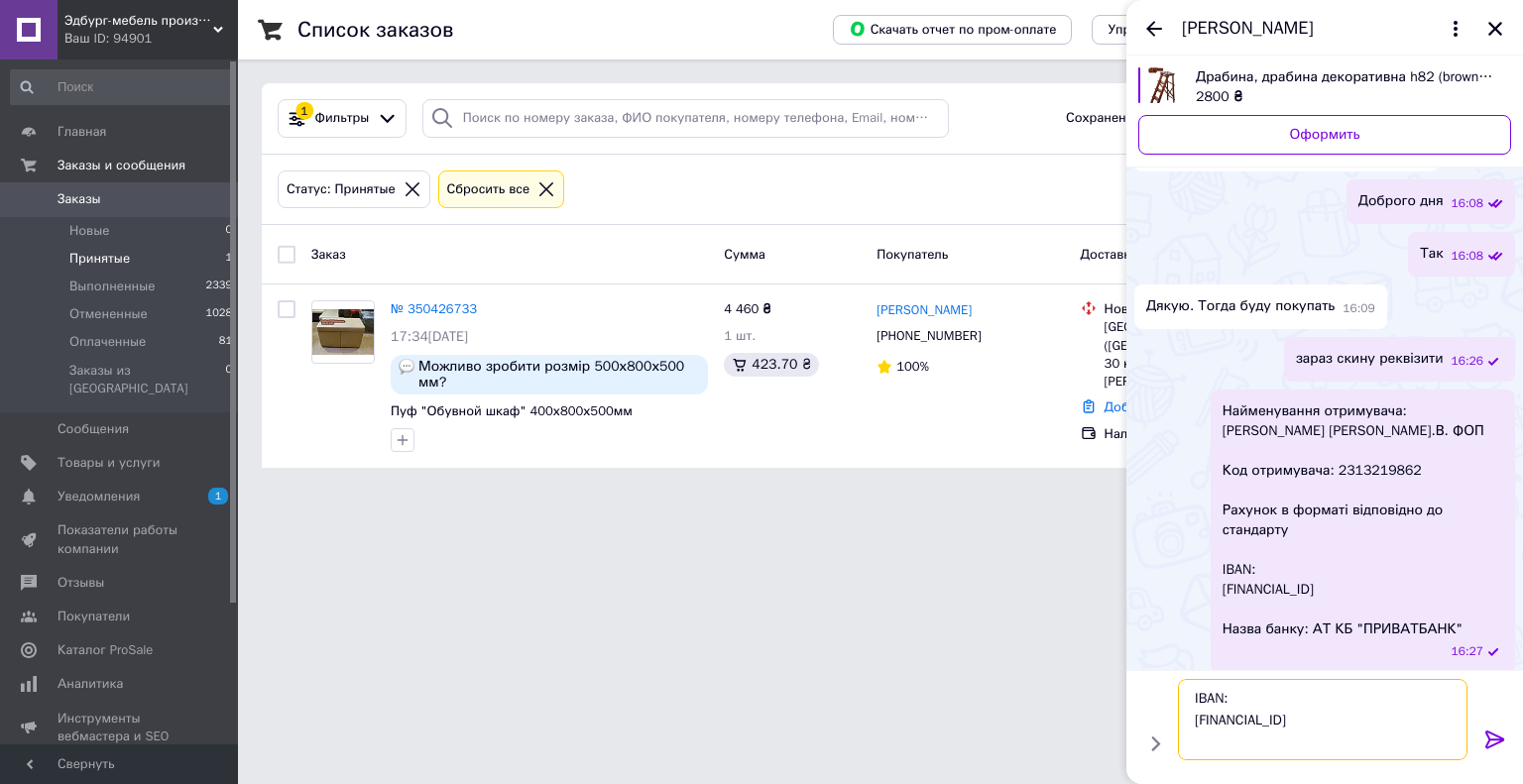 scroll, scrollTop: 181, scrollLeft: 0, axis: vertical 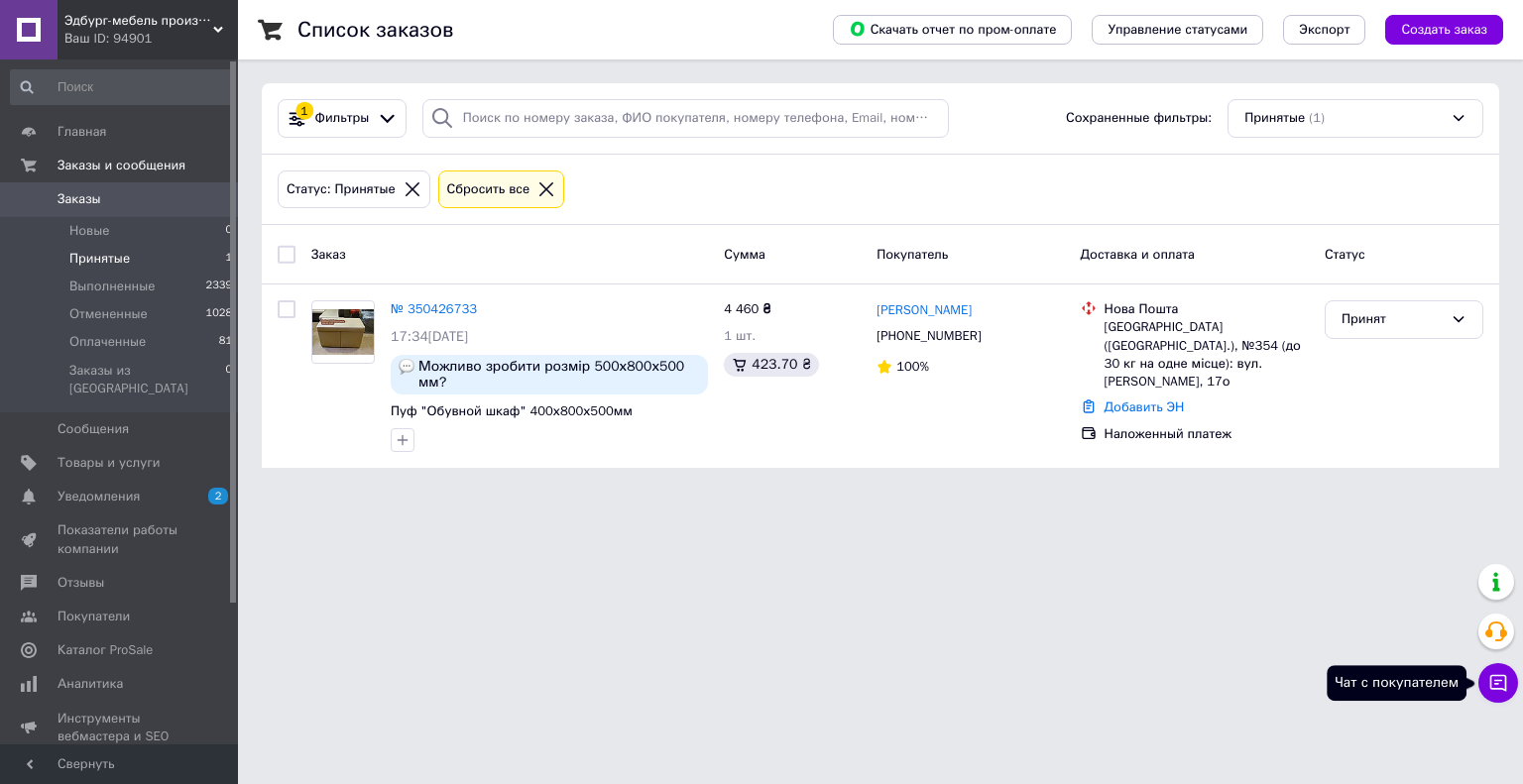 click 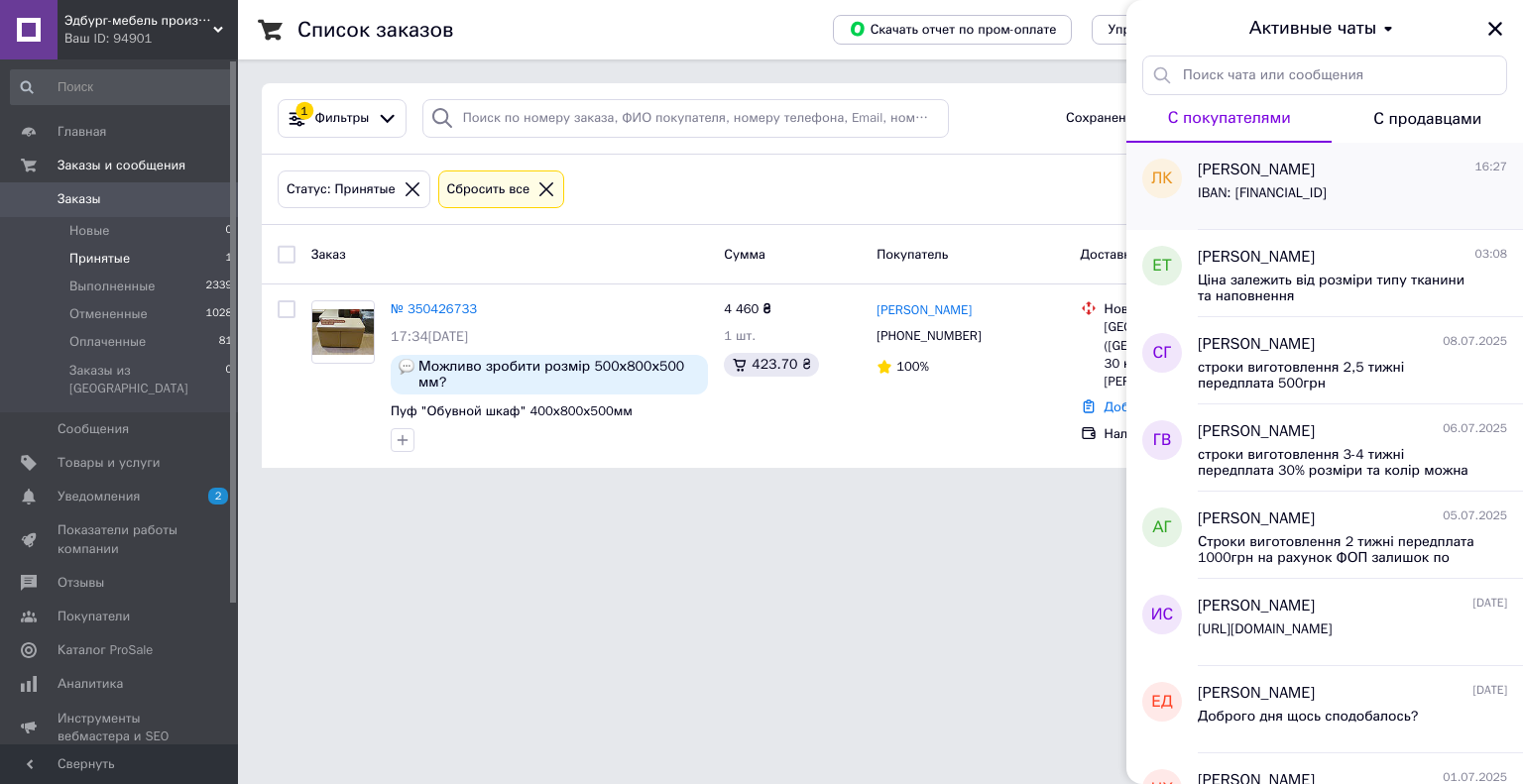 click on "IBAN:
[FINANCIAL_ID]" at bounding box center (1262, 193) 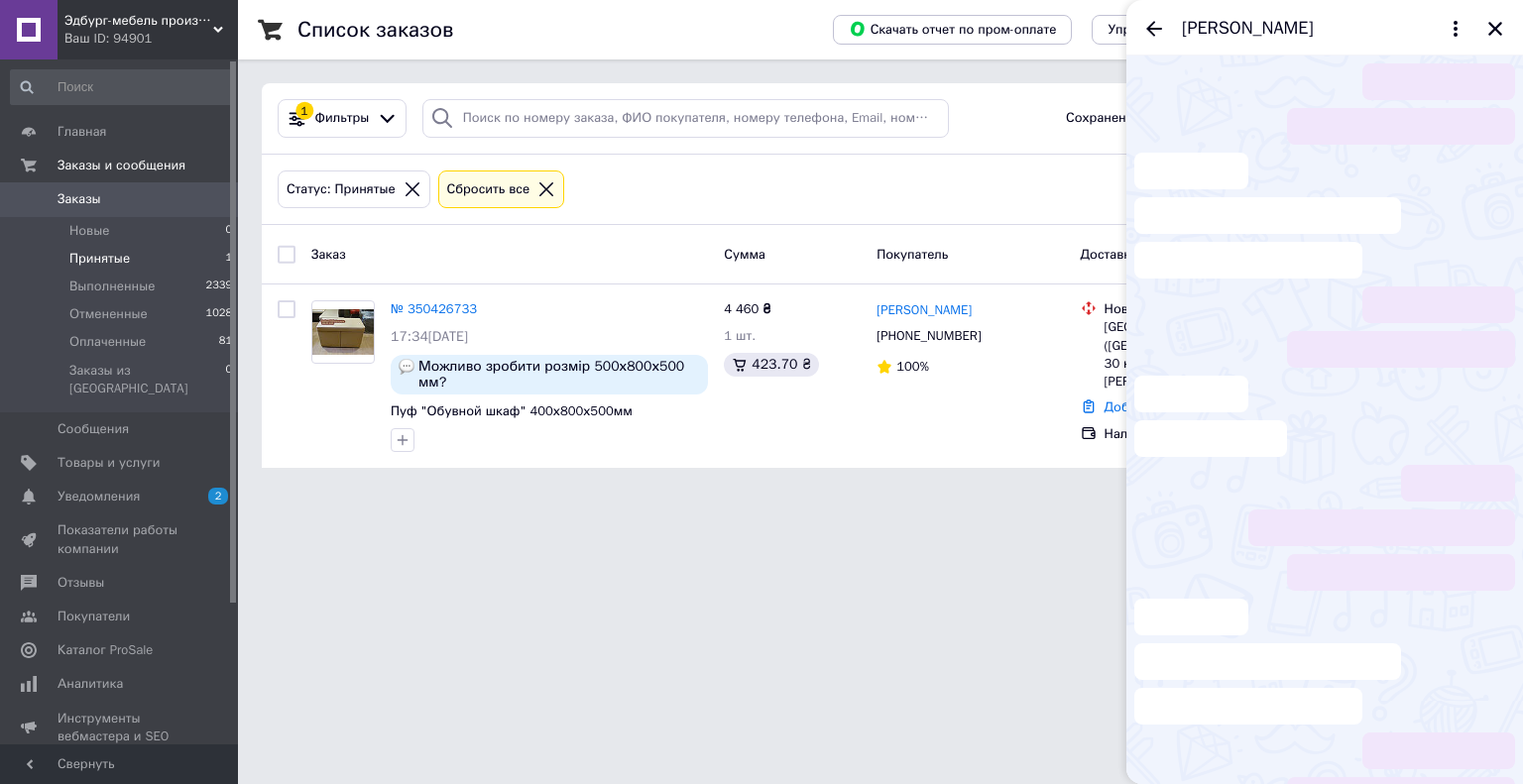 scroll, scrollTop: 190, scrollLeft: 0, axis: vertical 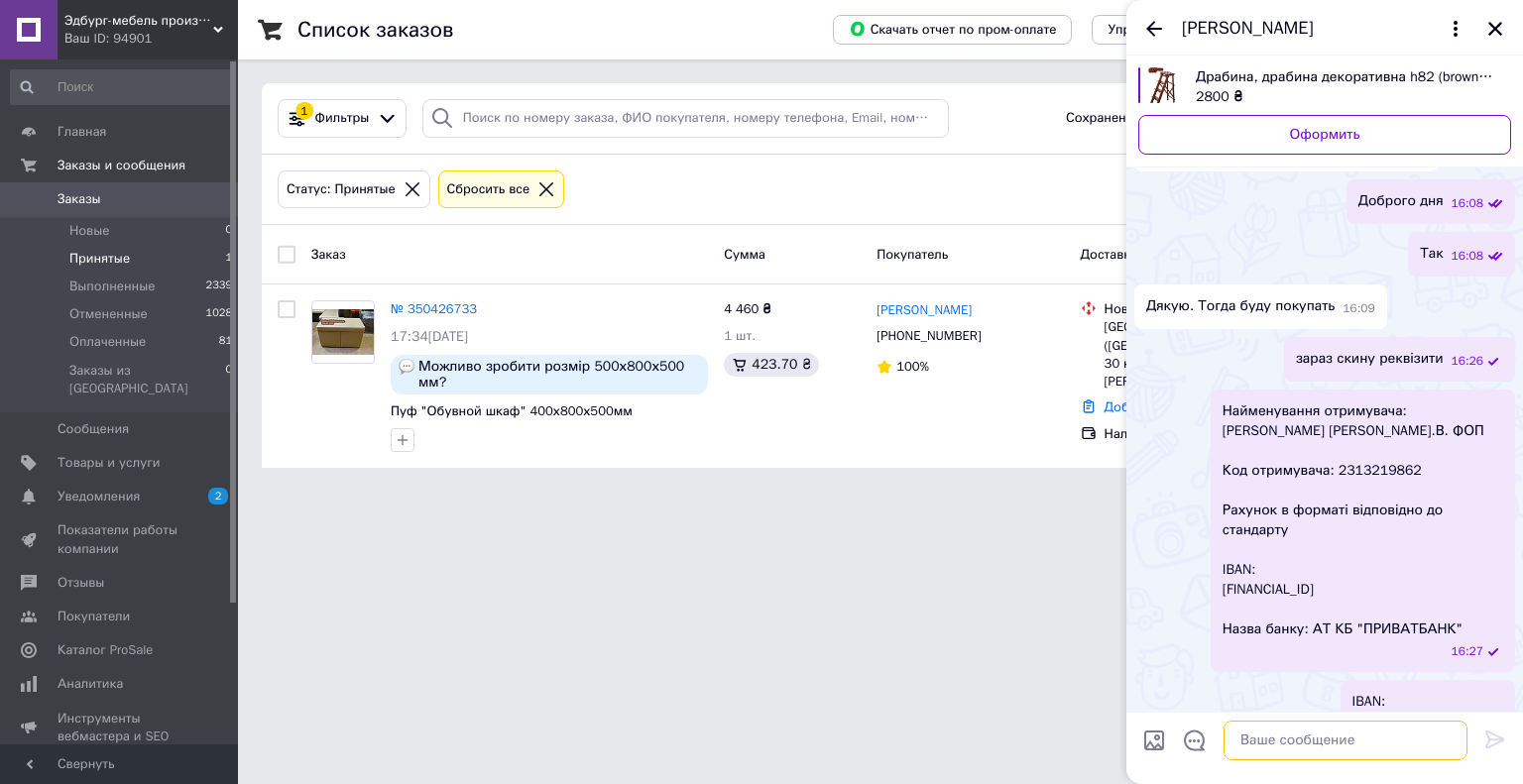click at bounding box center [1346, 740] 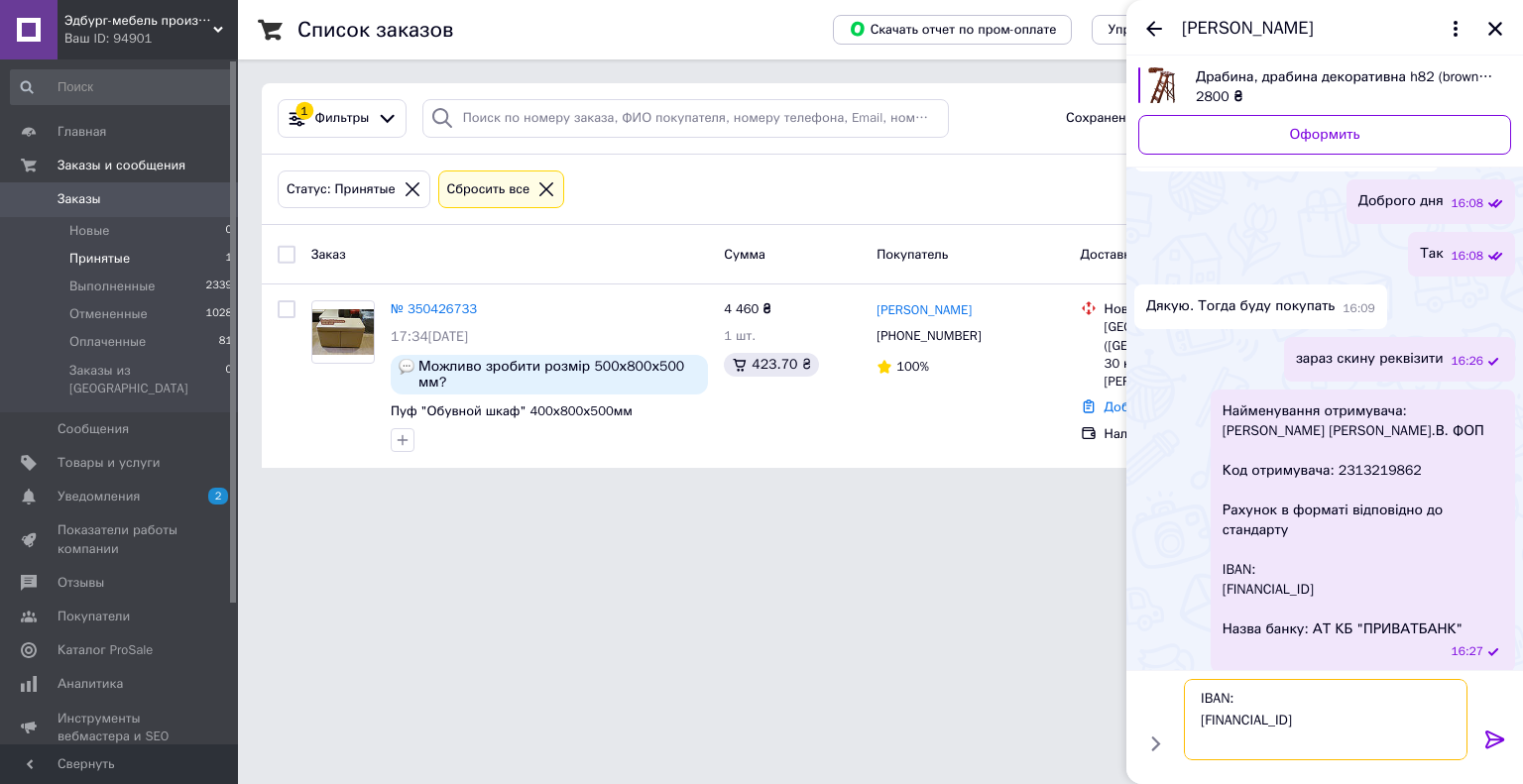 drag, startPoint x: 1321, startPoint y: 703, endPoint x: 987, endPoint y: 665, distance: 336.15473 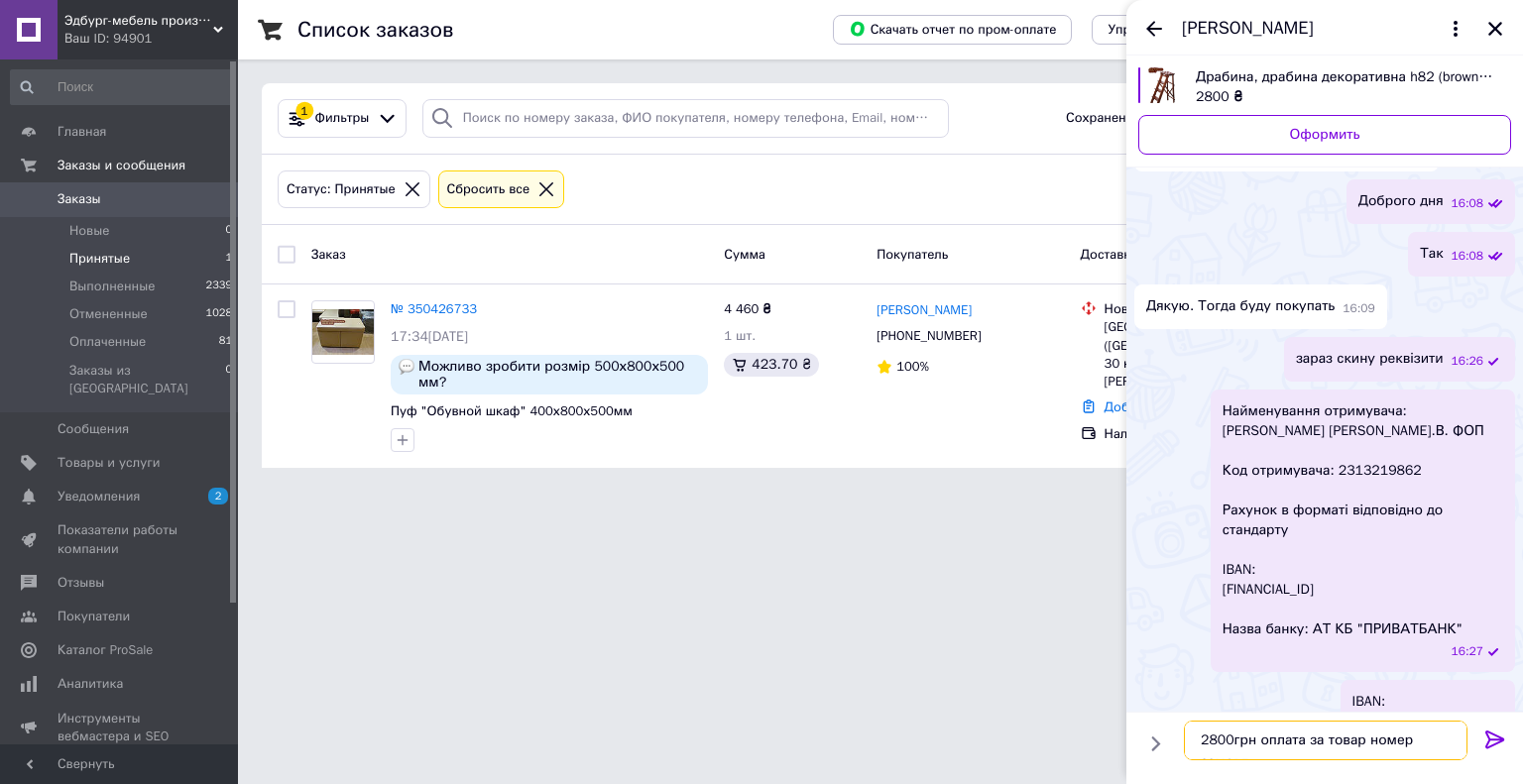 scroll, scrollTop: 1, scrollLeft: 0, axis: vertical 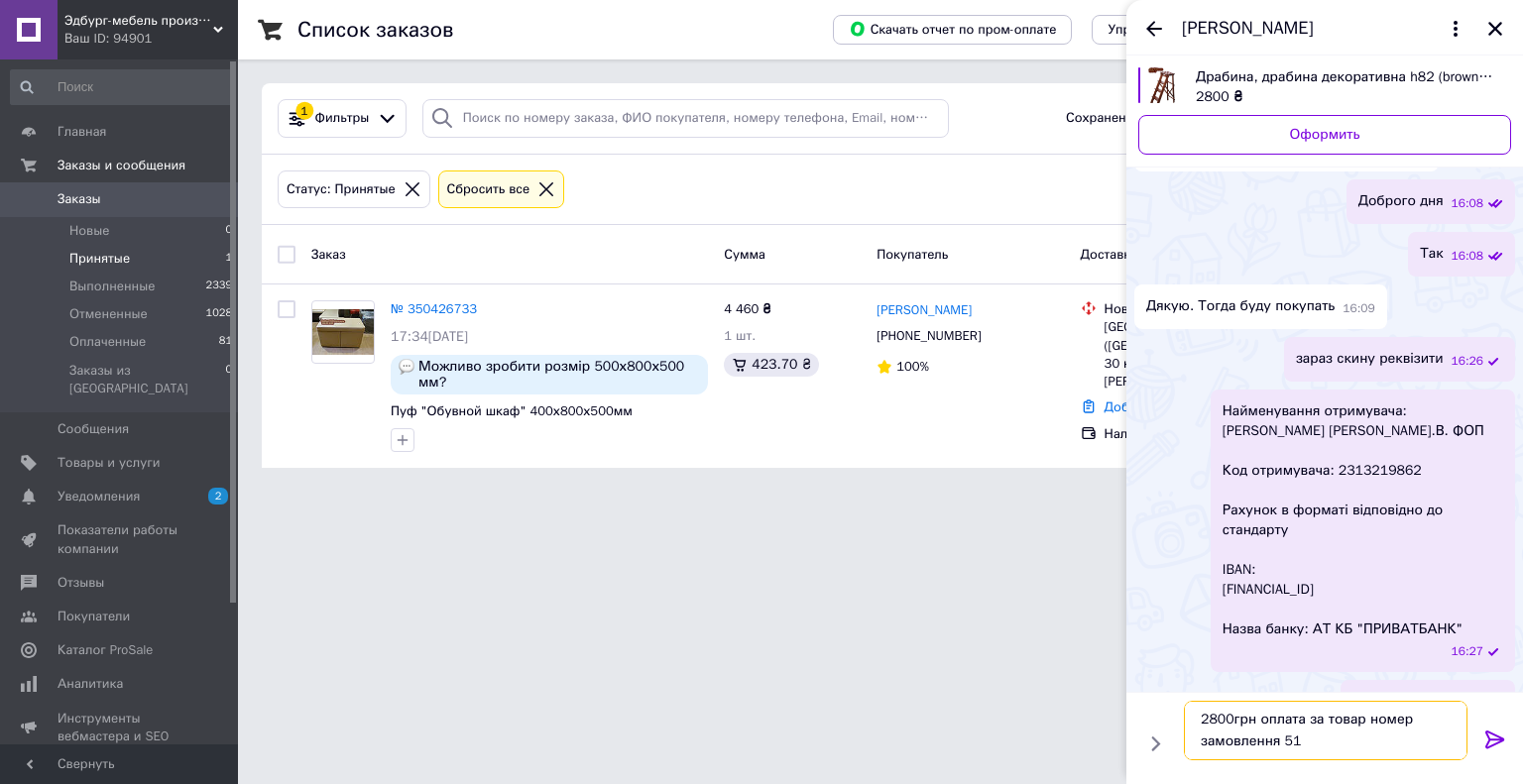 type on "2800грн оплата за товар номер замовлення 511" 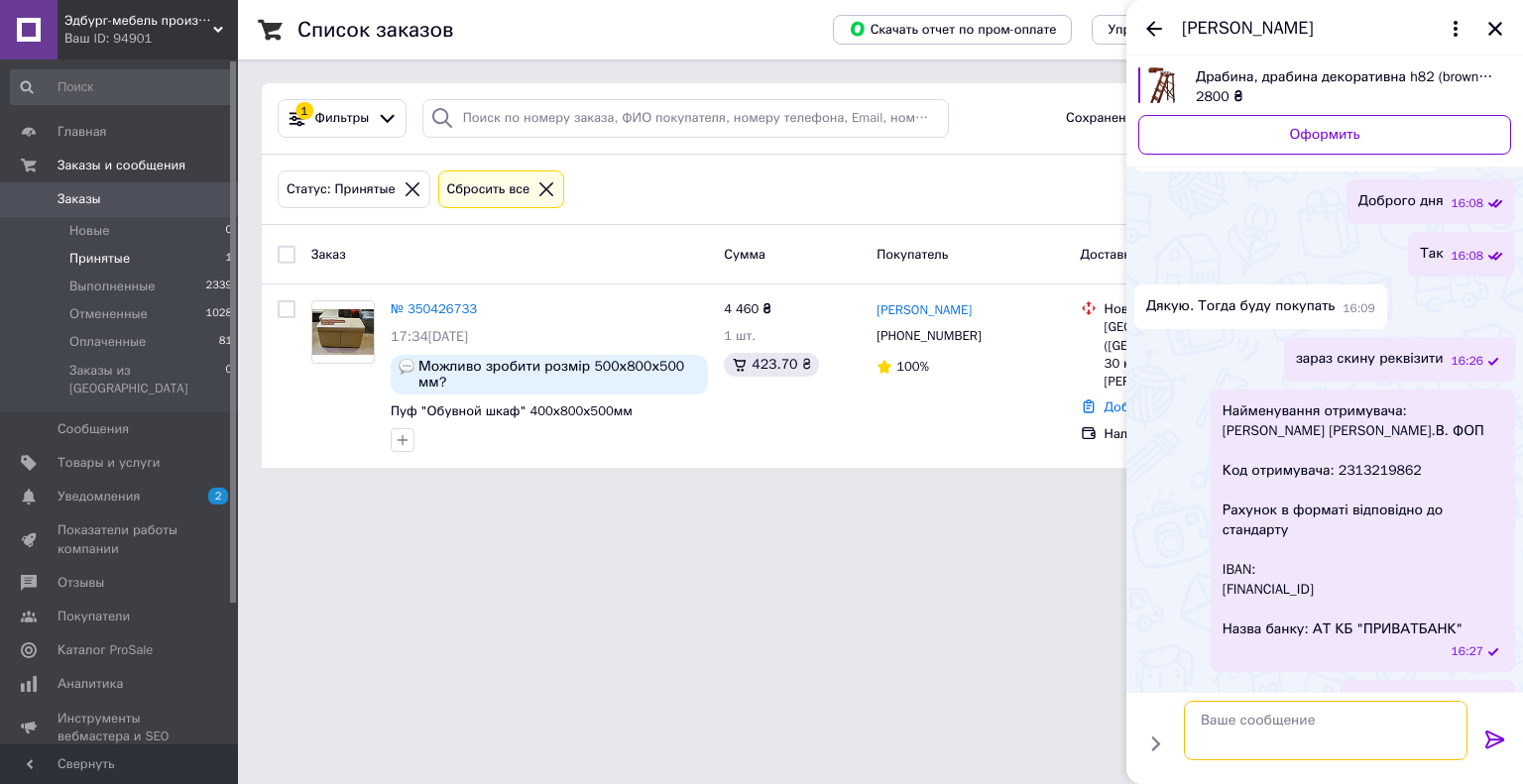 scroll, scrollTop: 0, scrollLeft: 0, axis: both 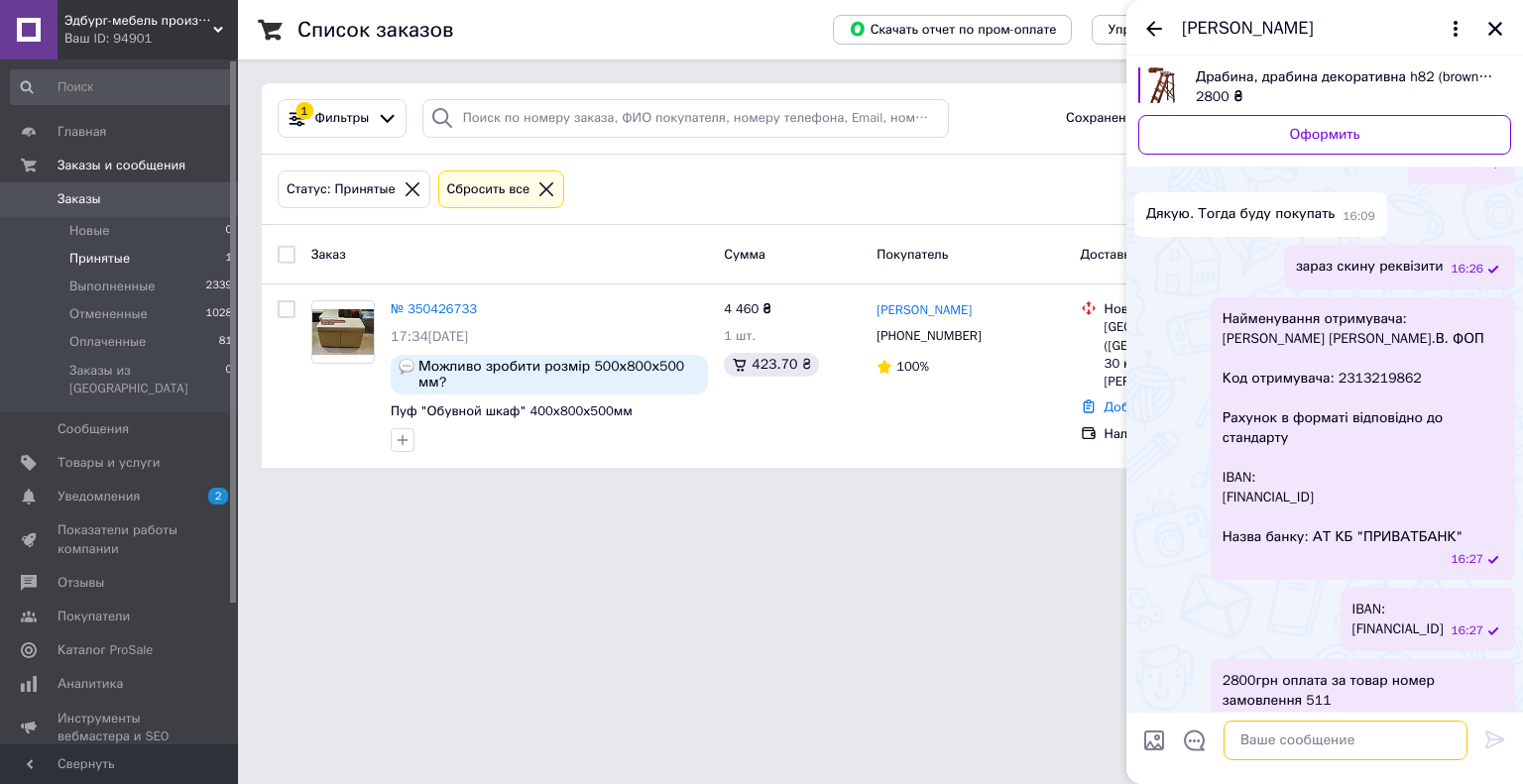 type 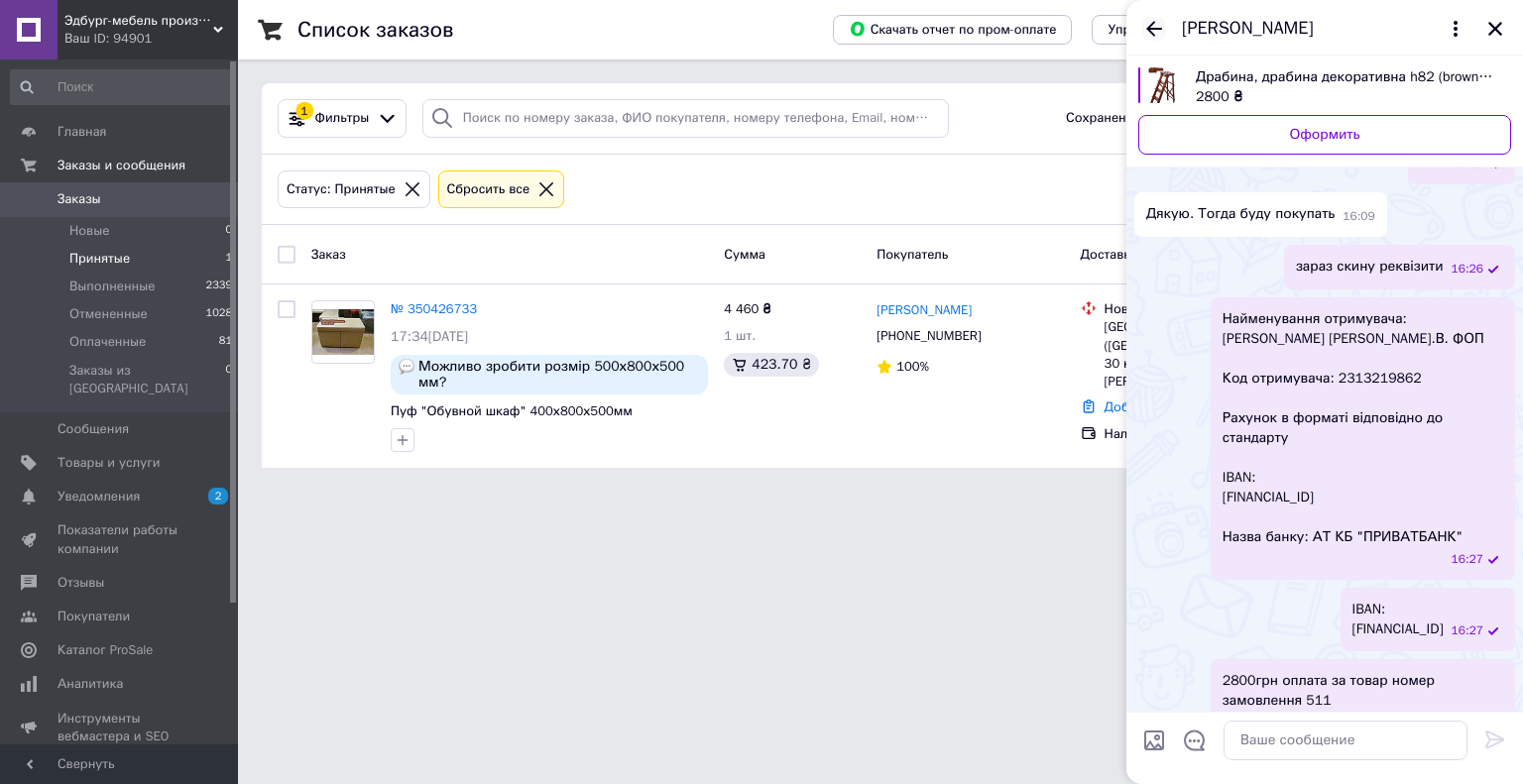 click 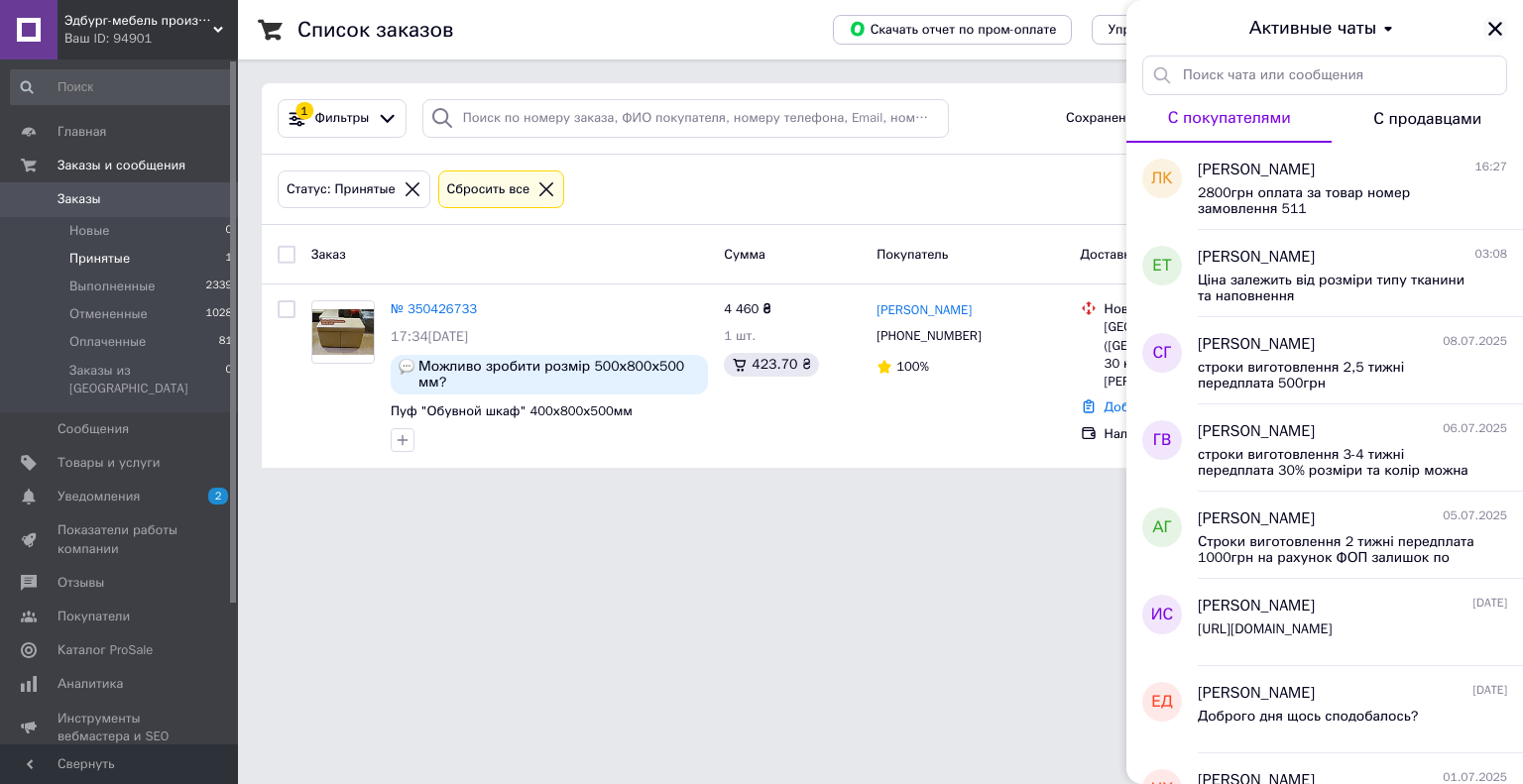 click 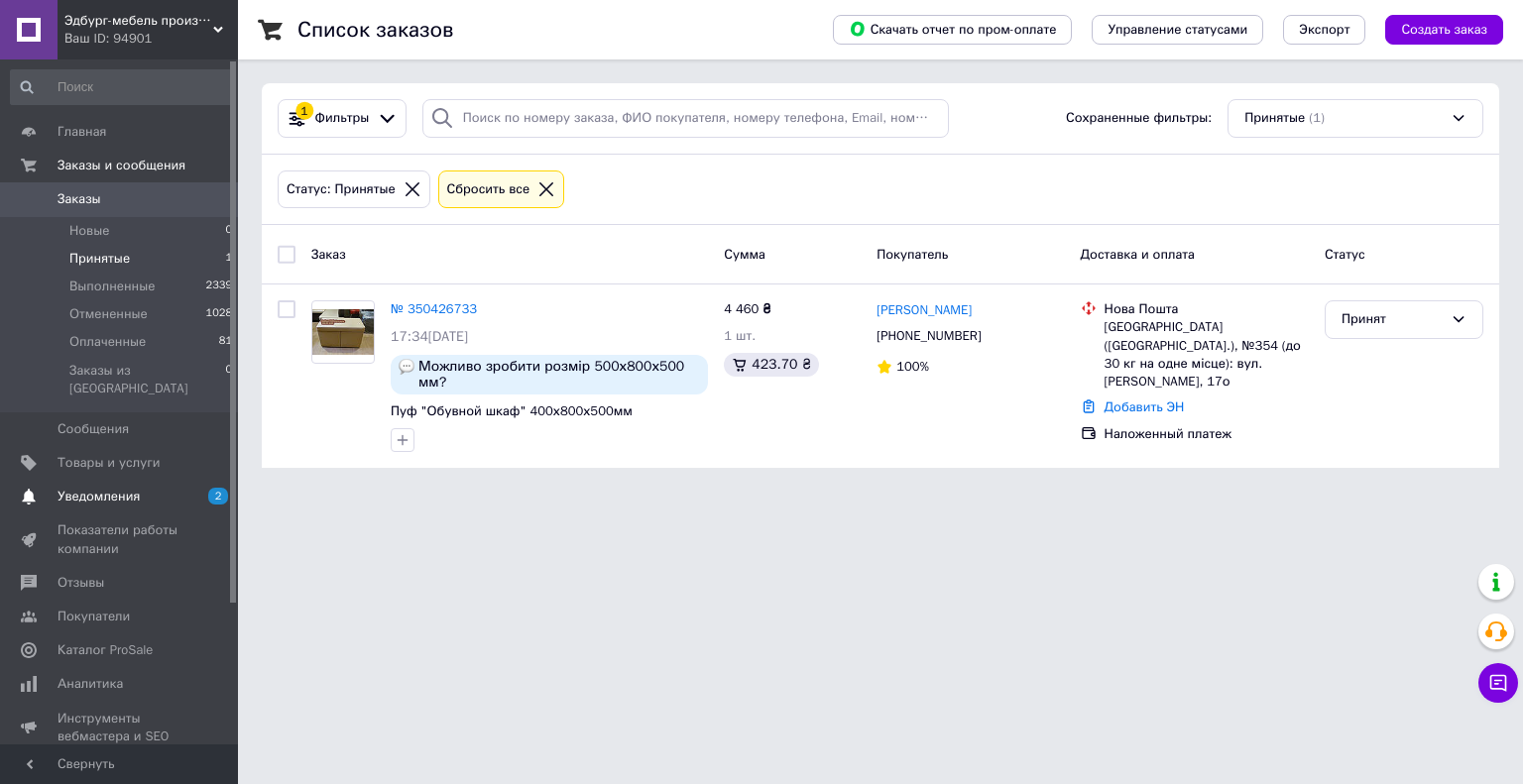 click on "Уведомления" at bounding box center [120, 497] 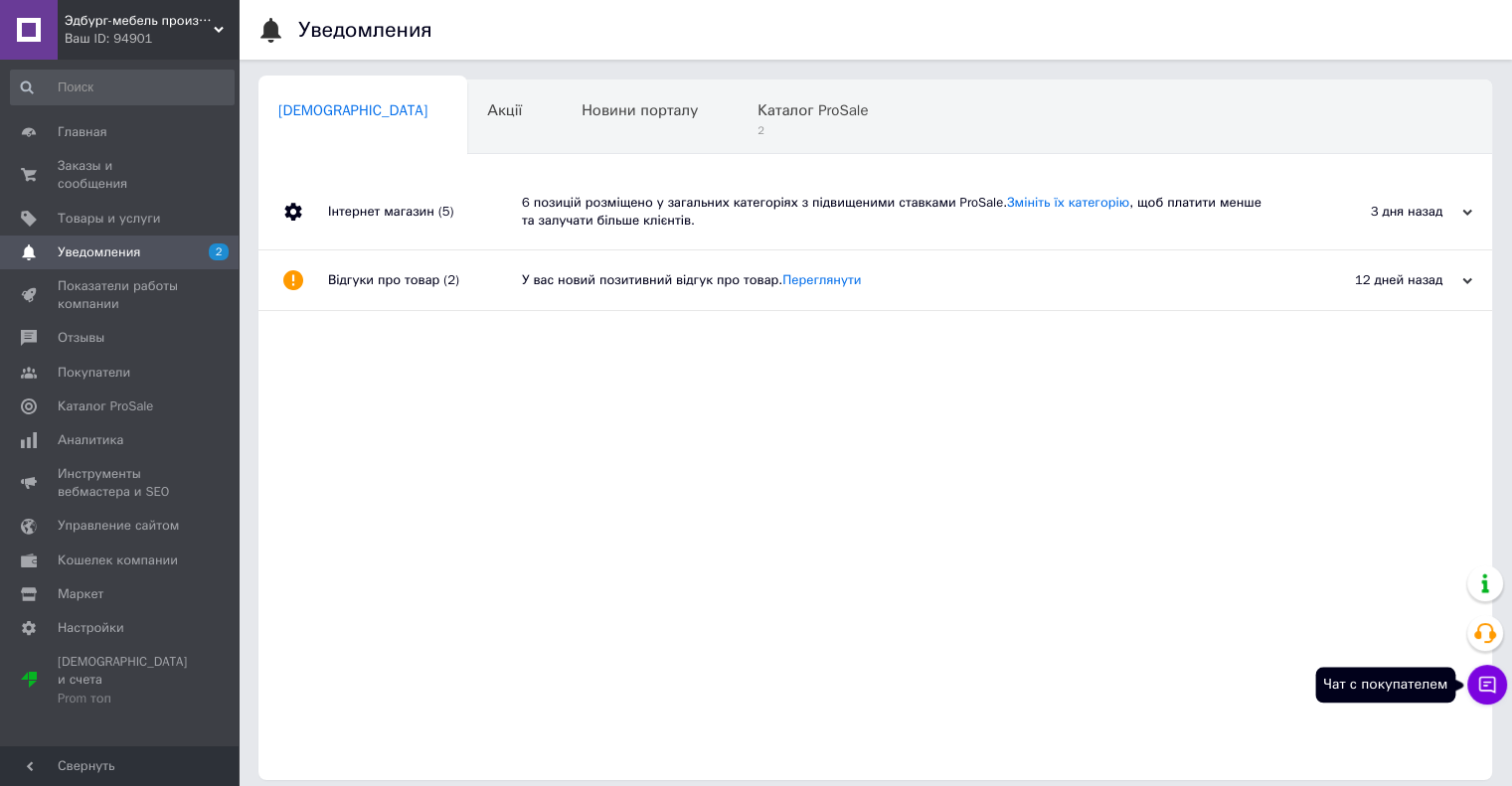 click 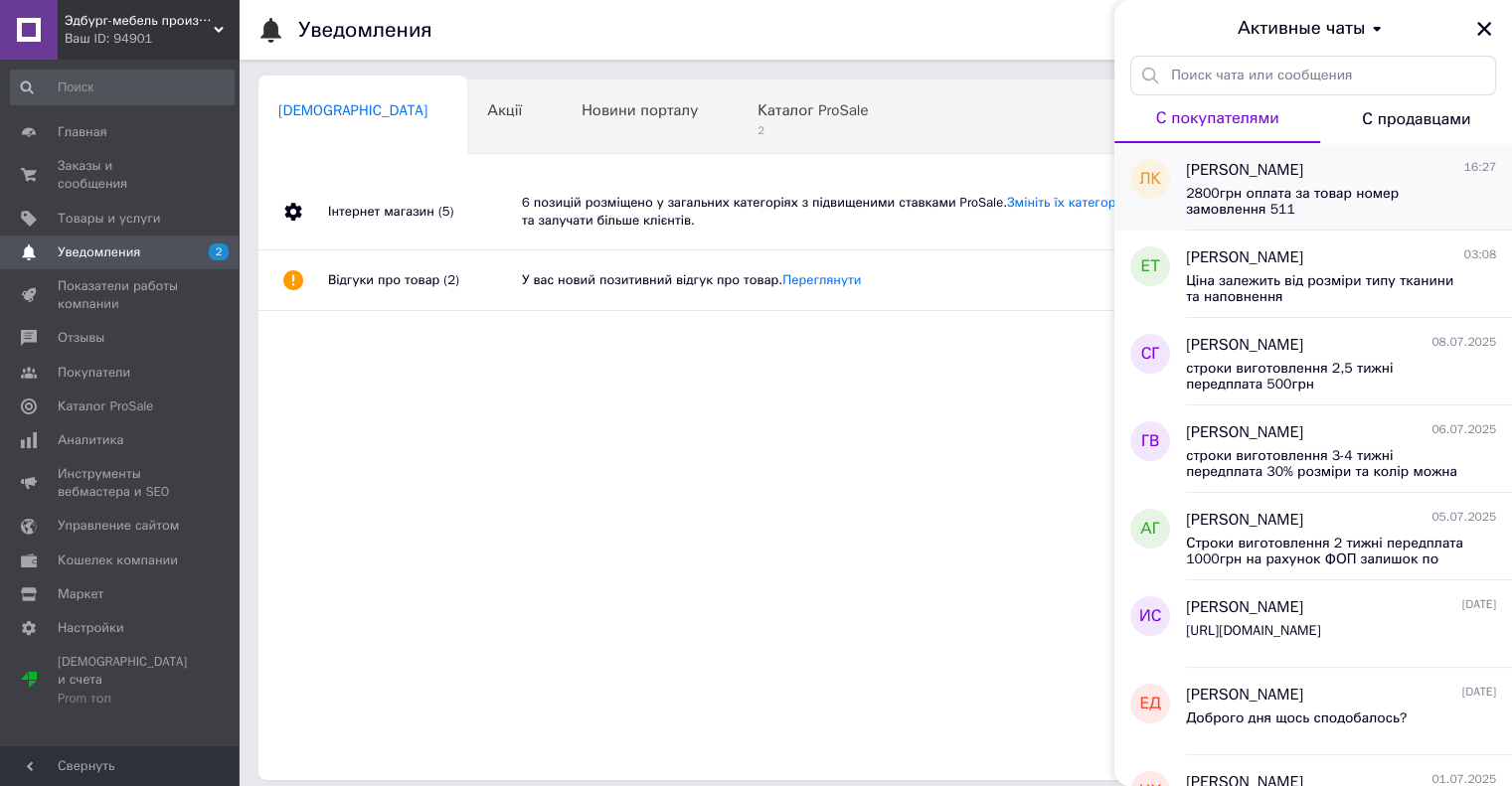 click on "2800грн оплата за товар номер замовлення 511" at bounding box center [1327, 202] 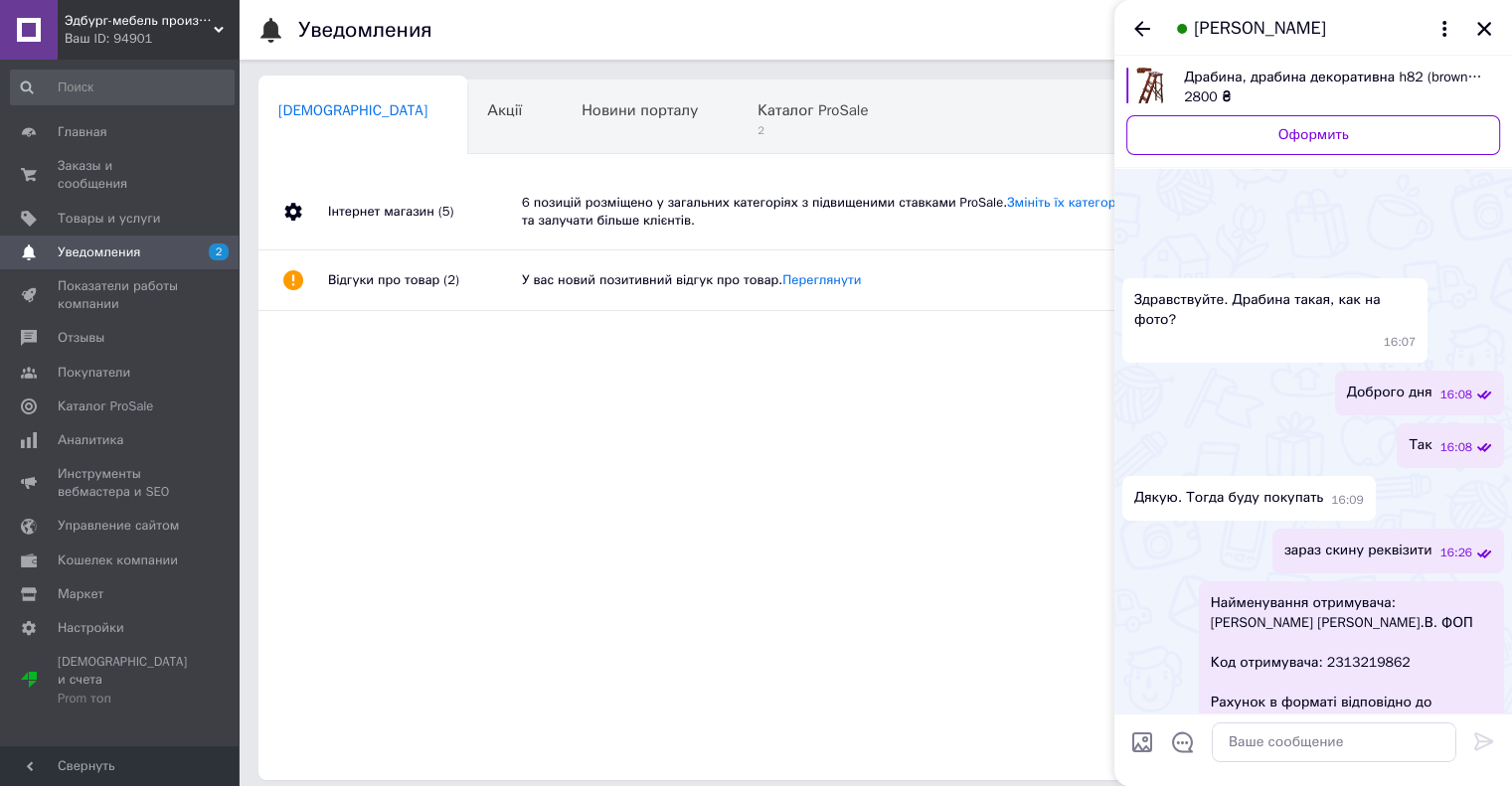 scroll, scrollTop: 283, scrollLeft: 0, axis: vertical 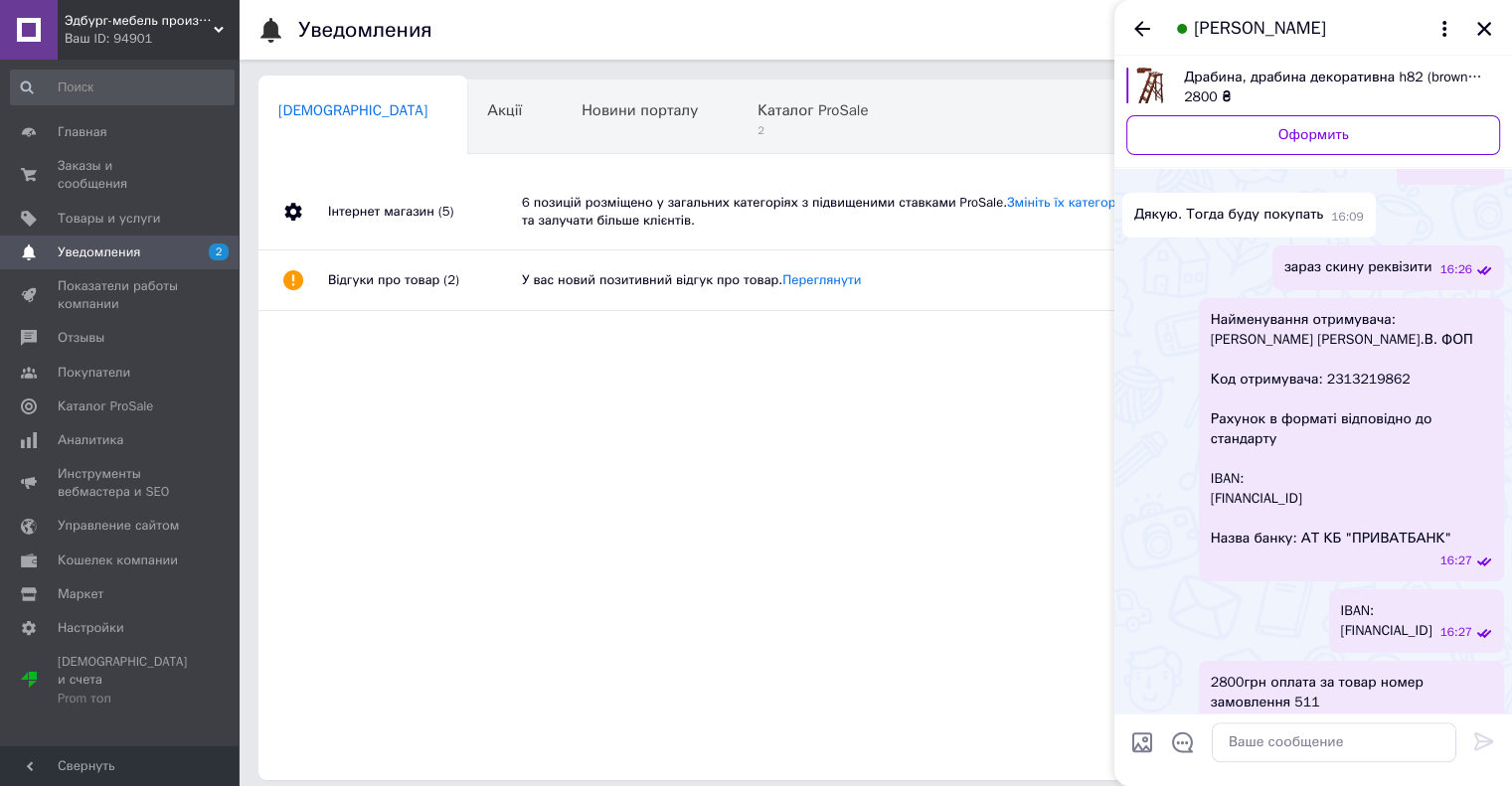 click on "Уведомления" at bounding box center (98, 252) 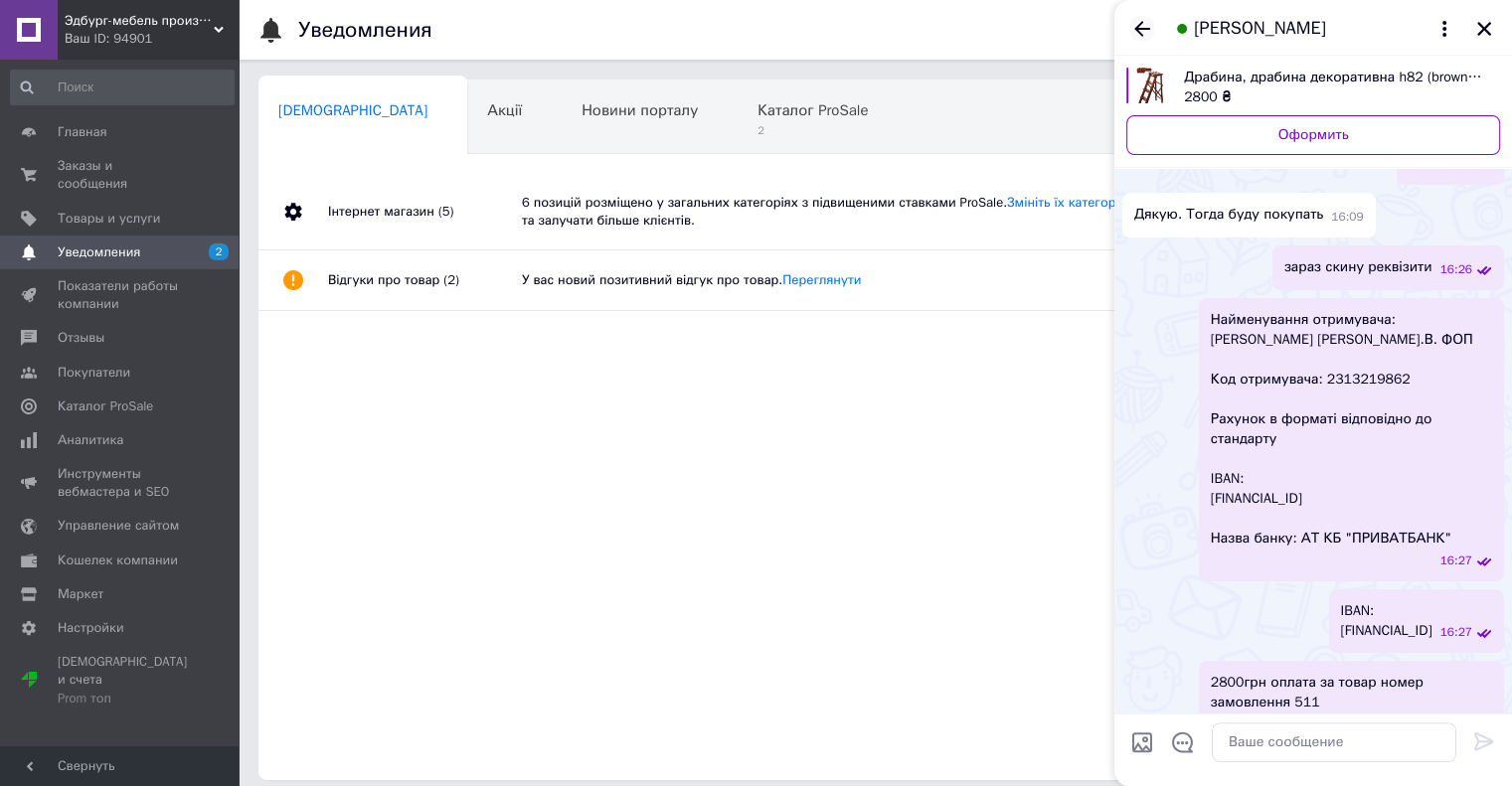 click 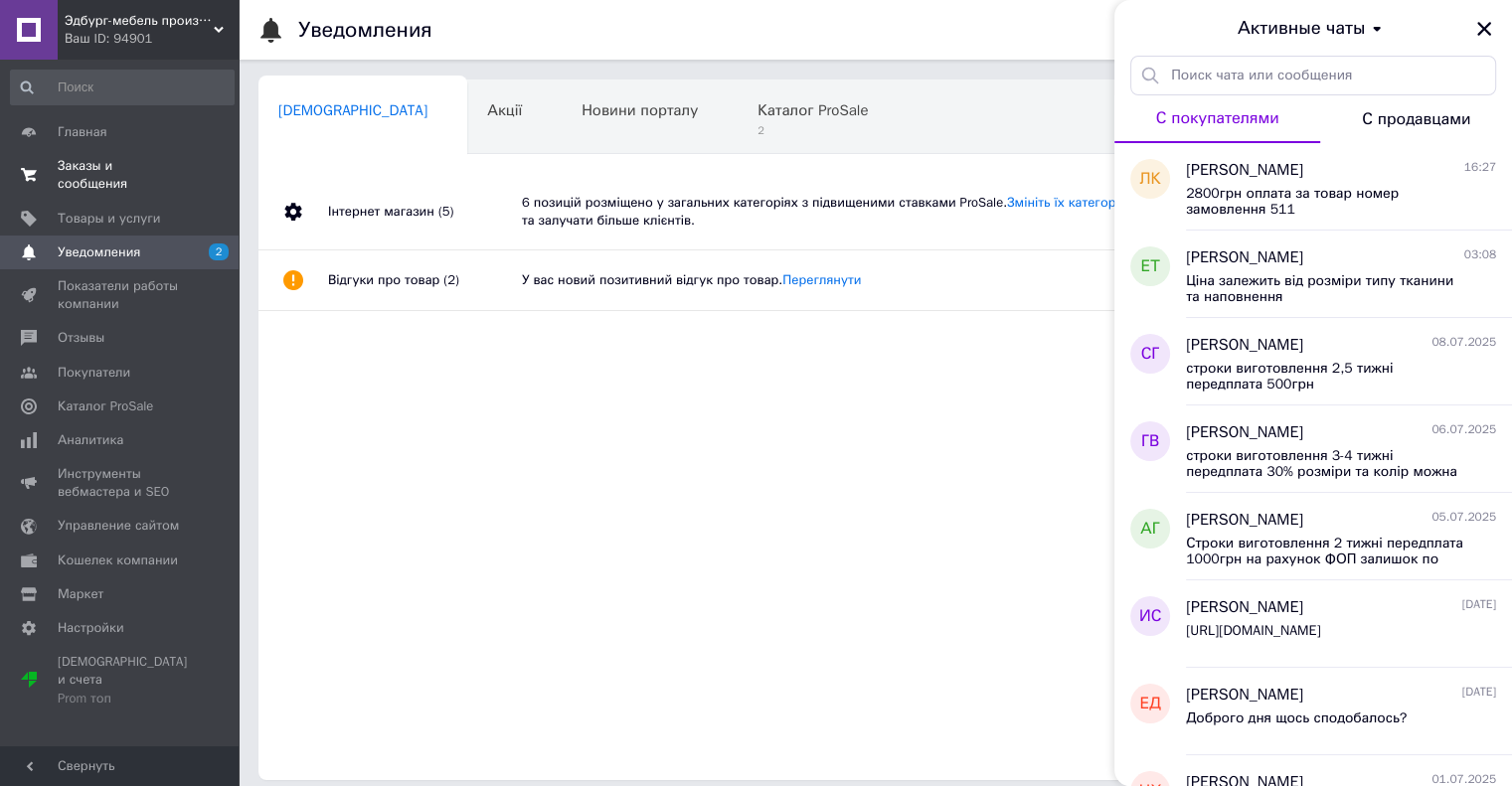 click on "Заказы и сообщения" at bounding box center (120, 175) 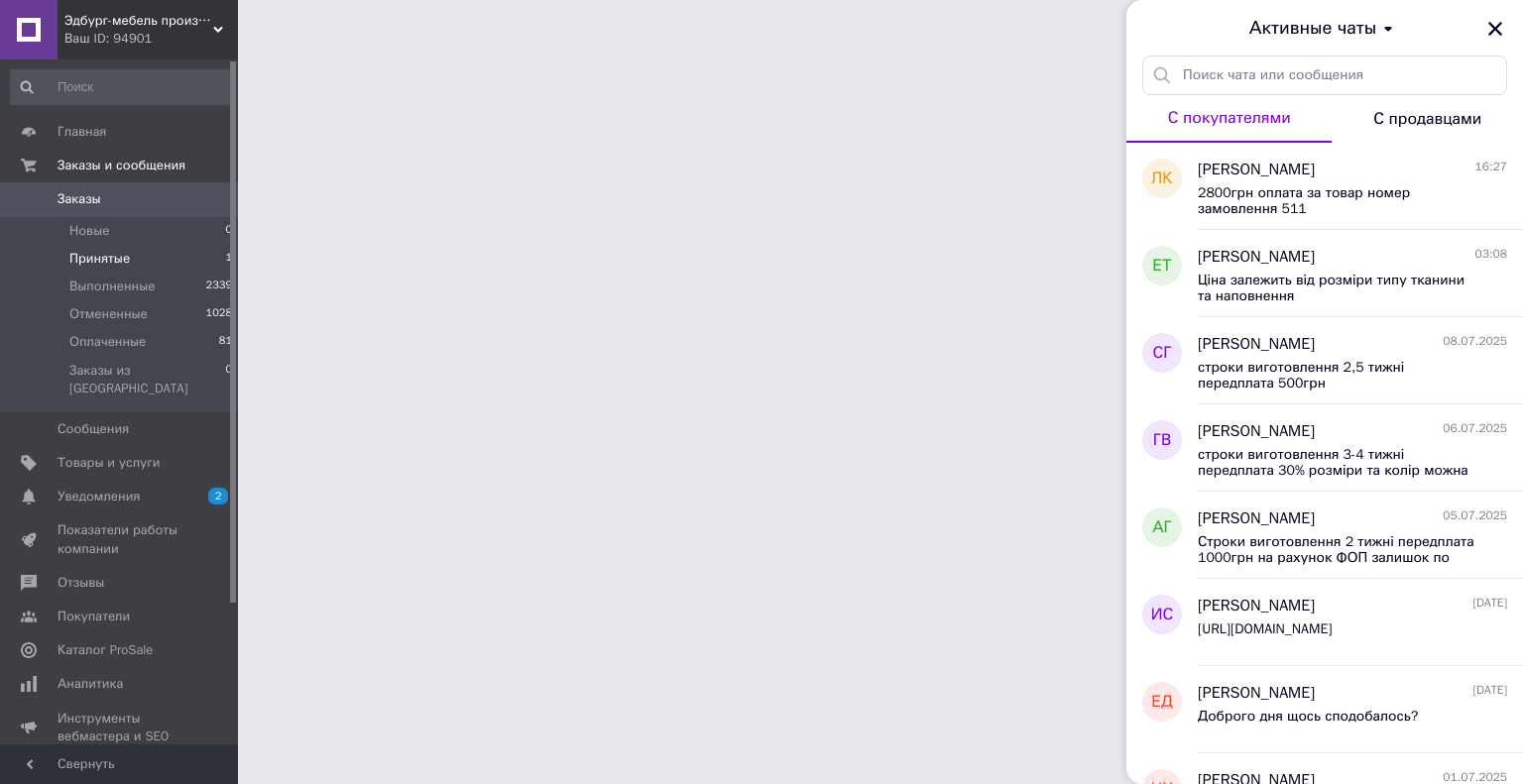 click on "Принятые" at bounding box center [99, 259] 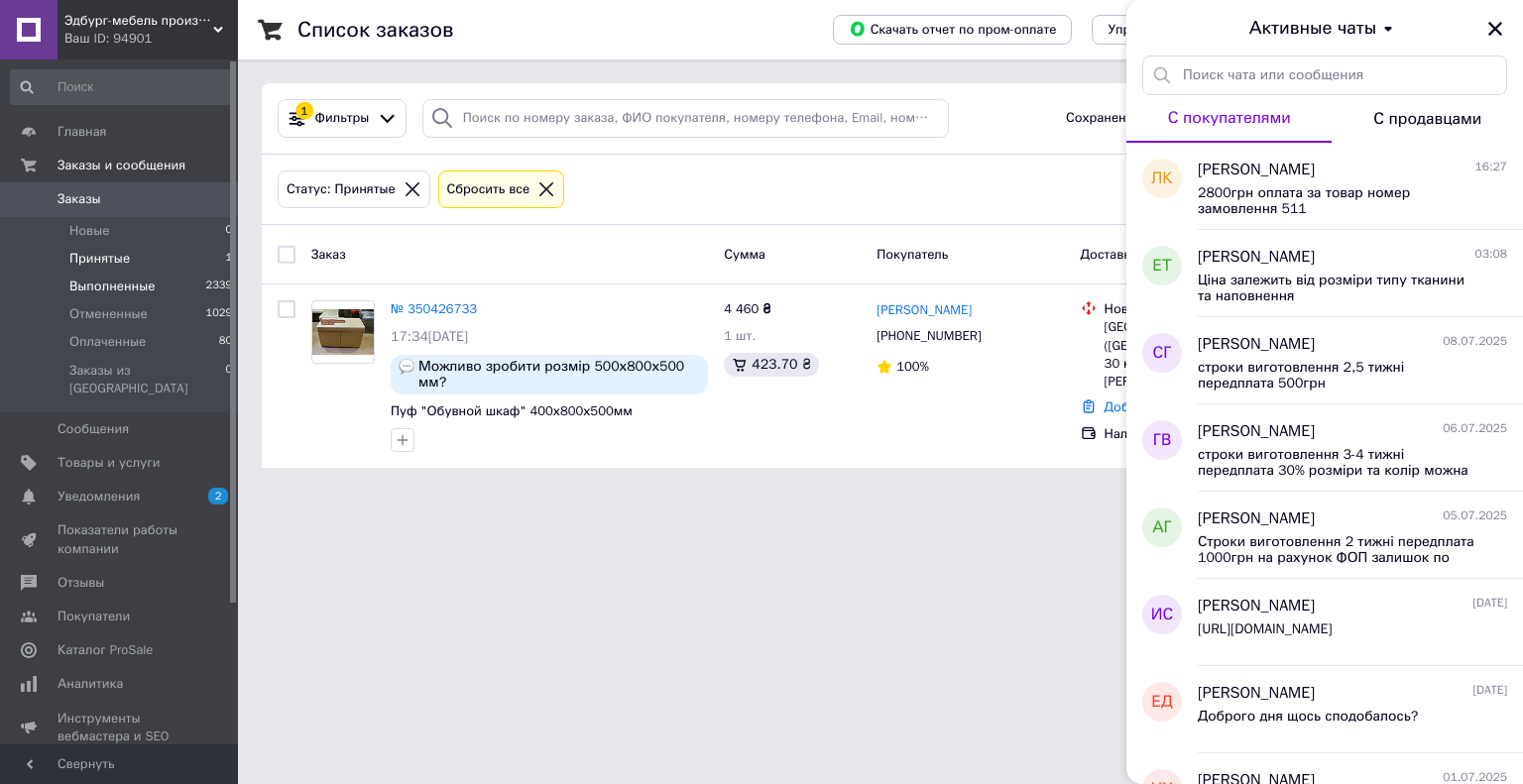 click on "Выполненные" at bounding box center [112, 286] 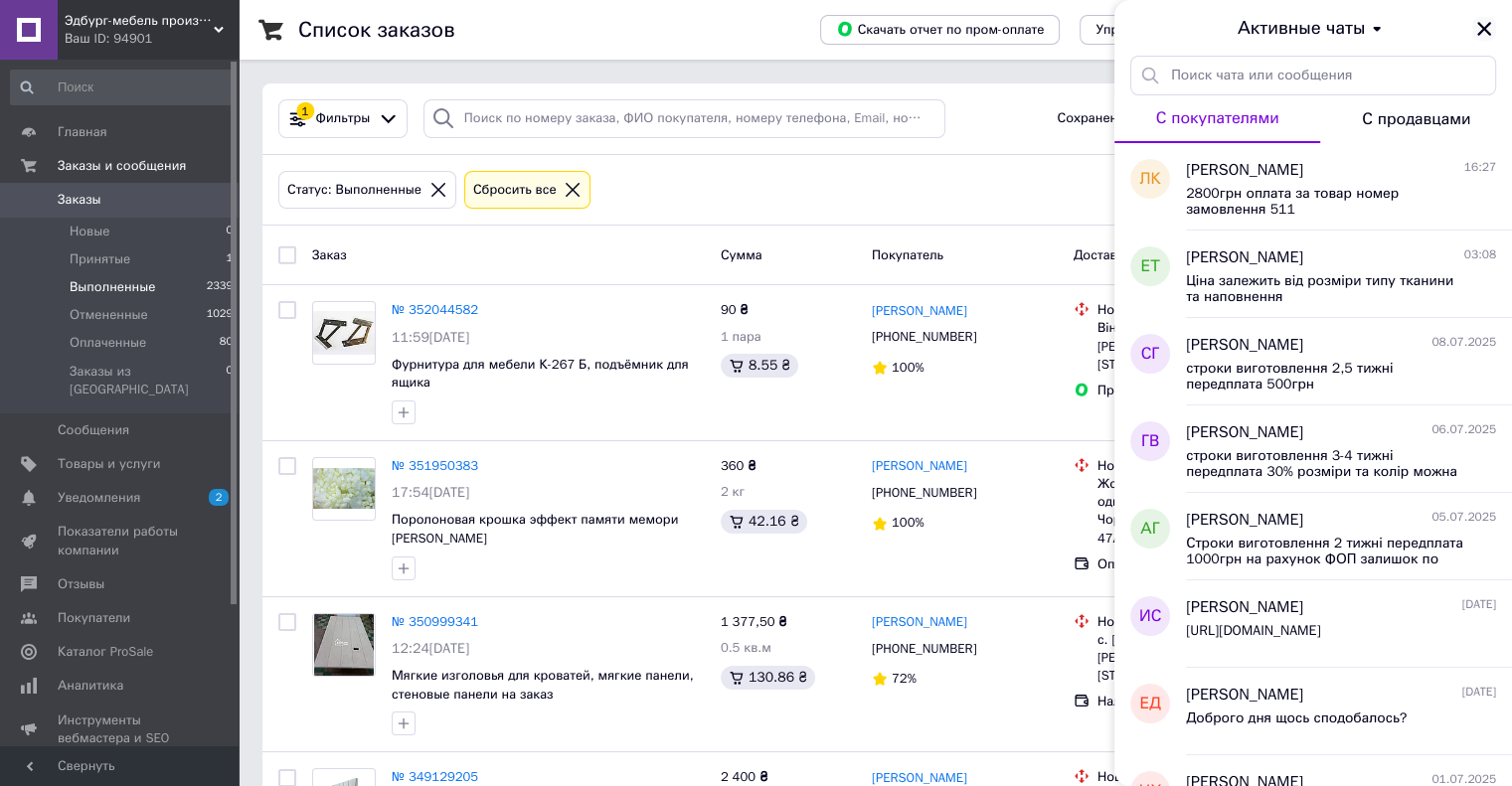 click 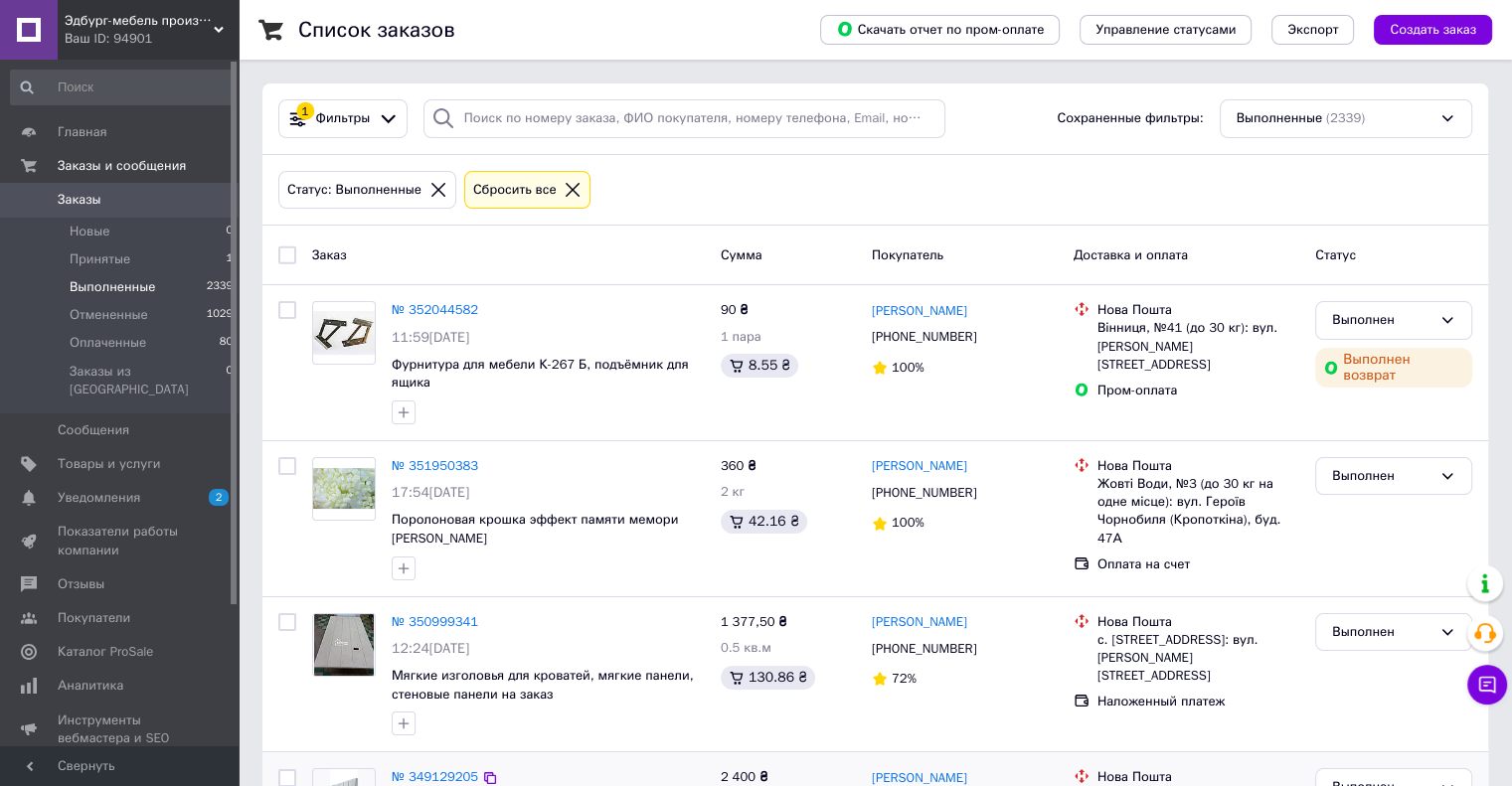 click on "2 400 ₴ 1 кв.м 228 ₴" at bounding box center [788, 830] 